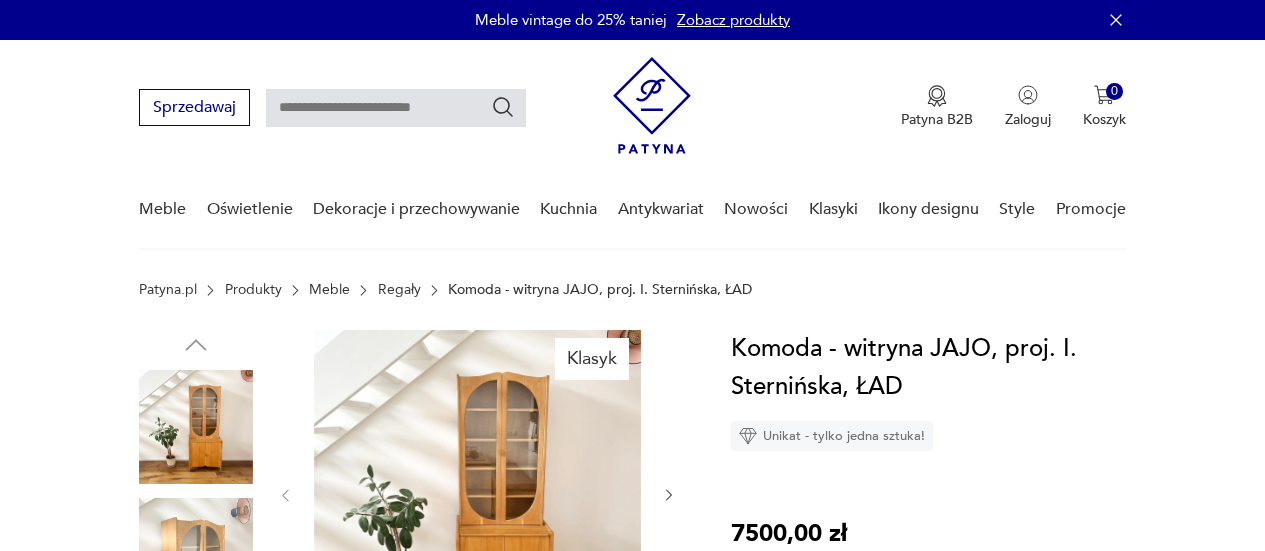 scroll, scrollTop: 0, scrollLeft: 0, axis: both 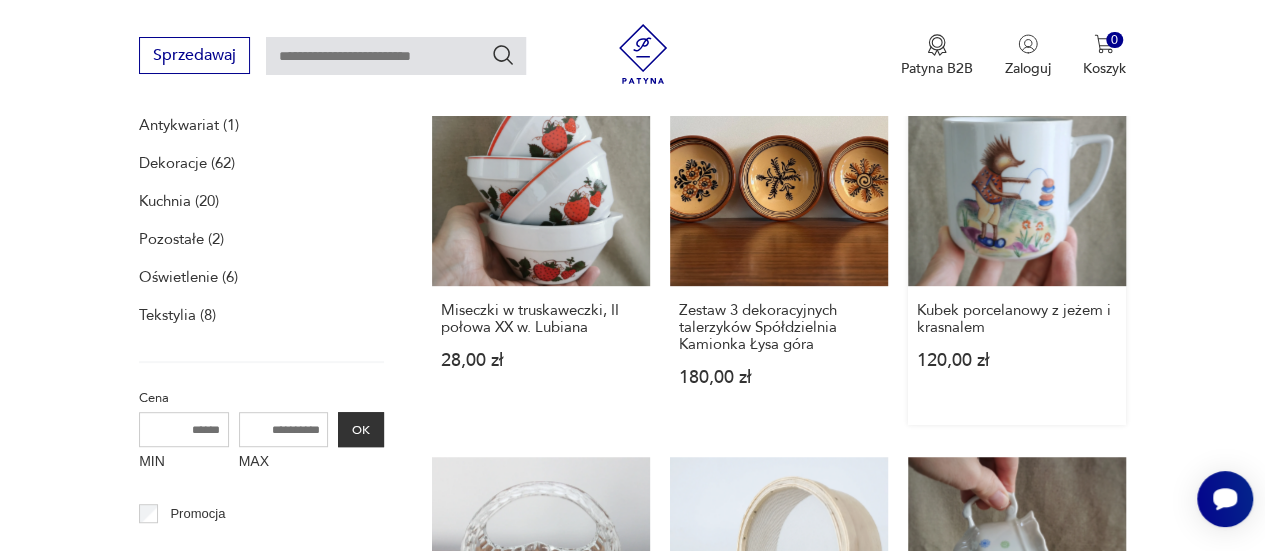 click on "Kubek porcelanowy z jeżem i krasnalem 120,00 zł" at bounding box center (1017, 246) 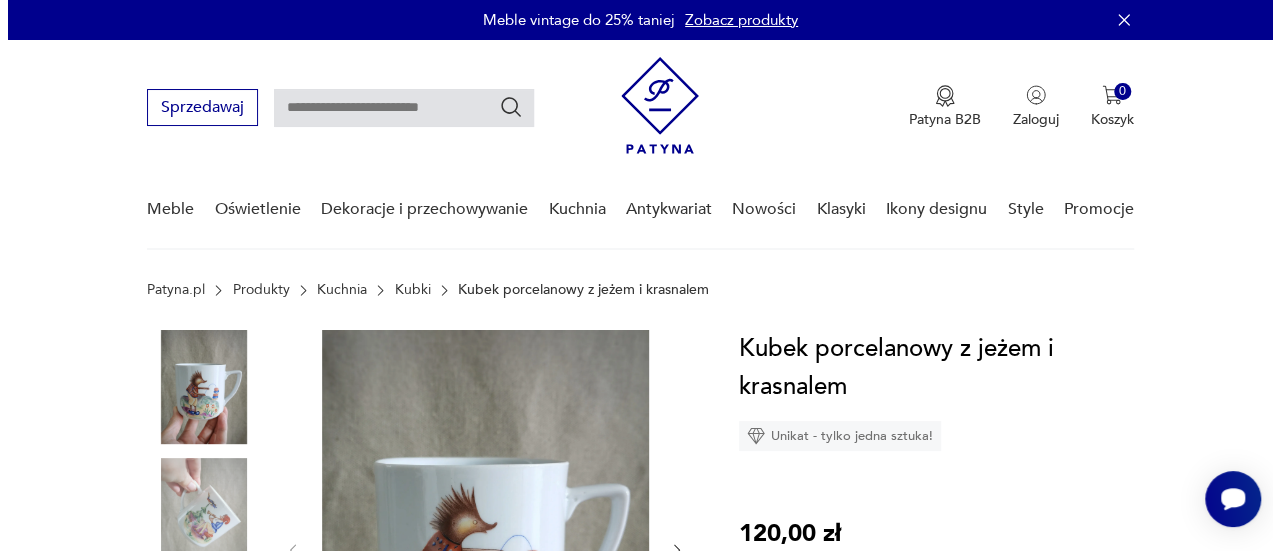 scroll, scrollTop: 200, scrollLeft: 0, axis: vertical 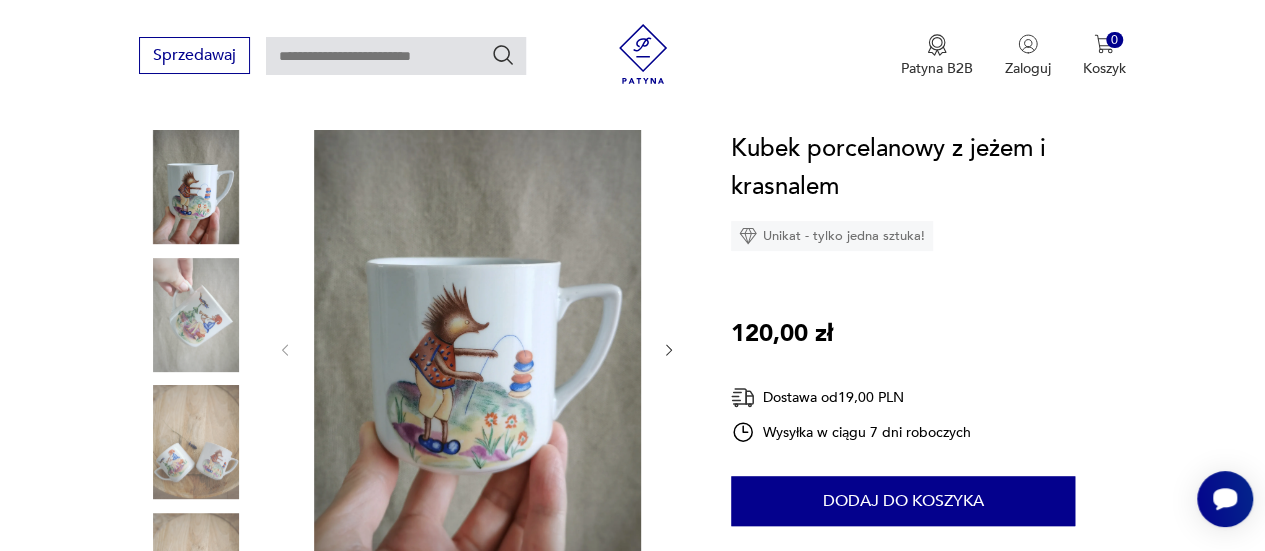 click 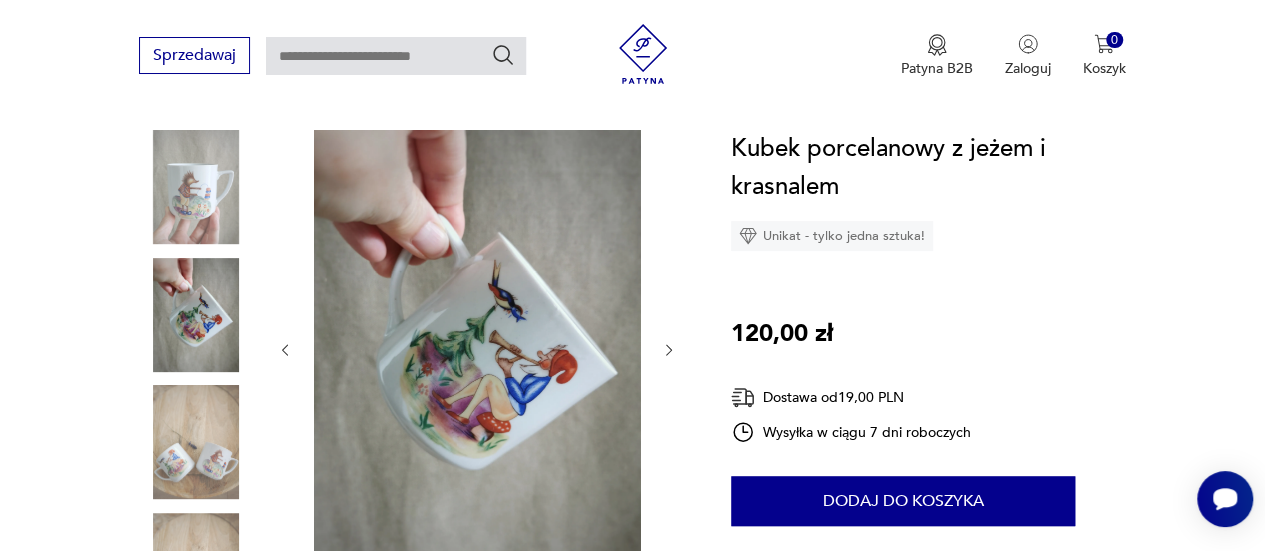 click 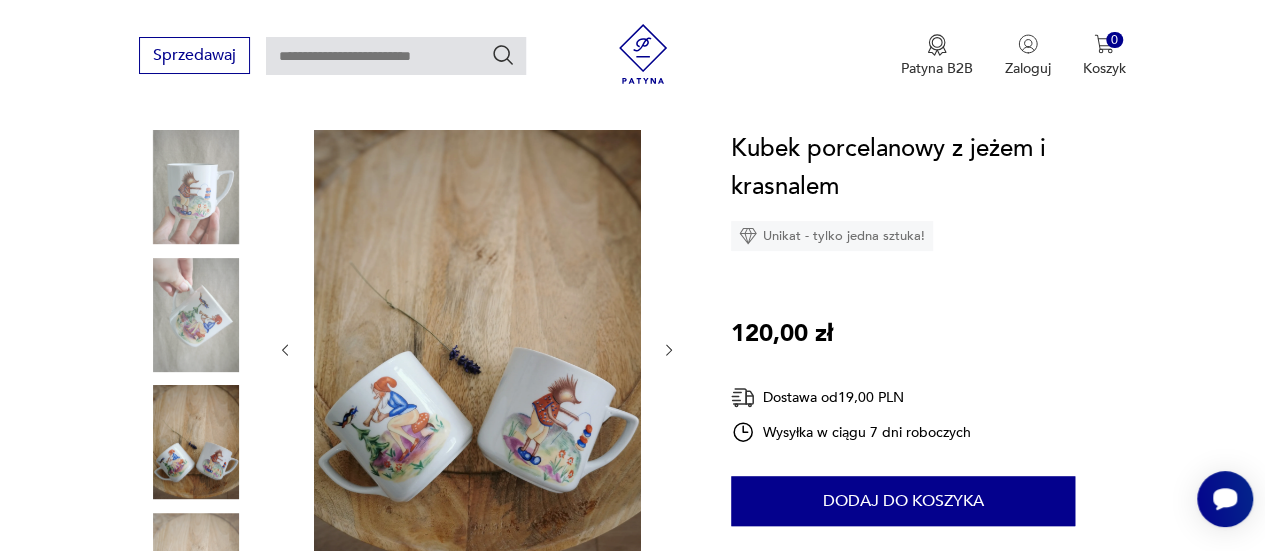 click 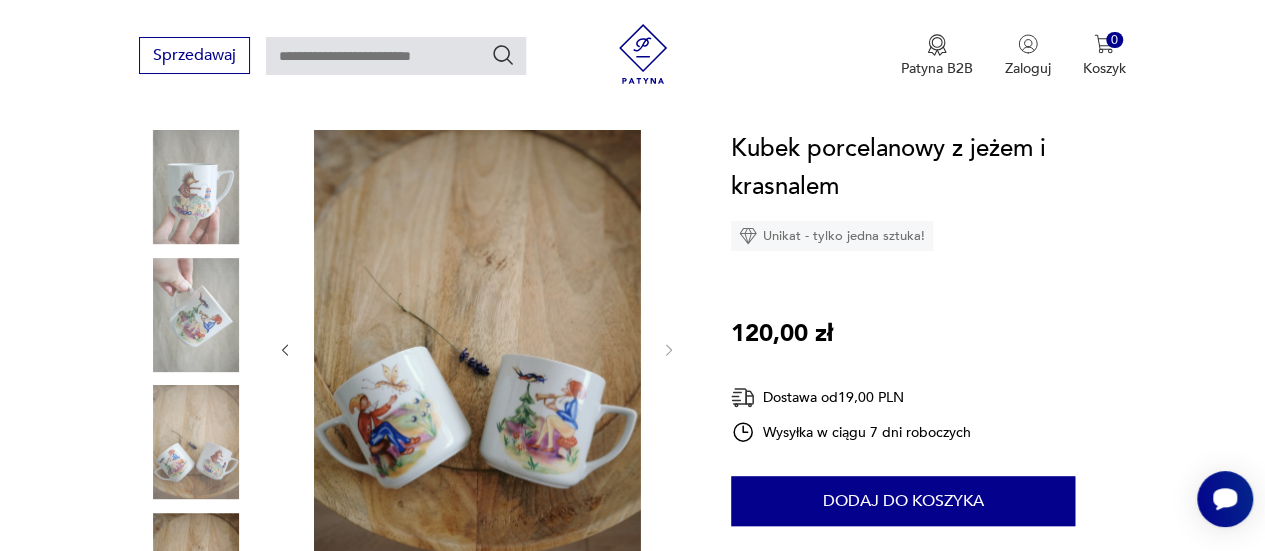 click 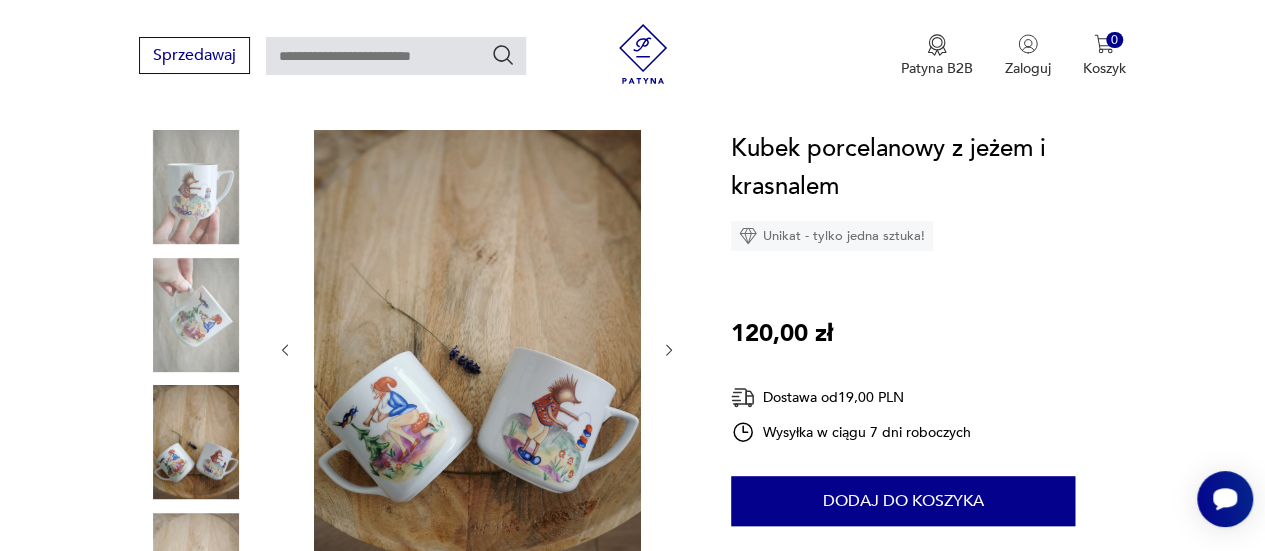 click 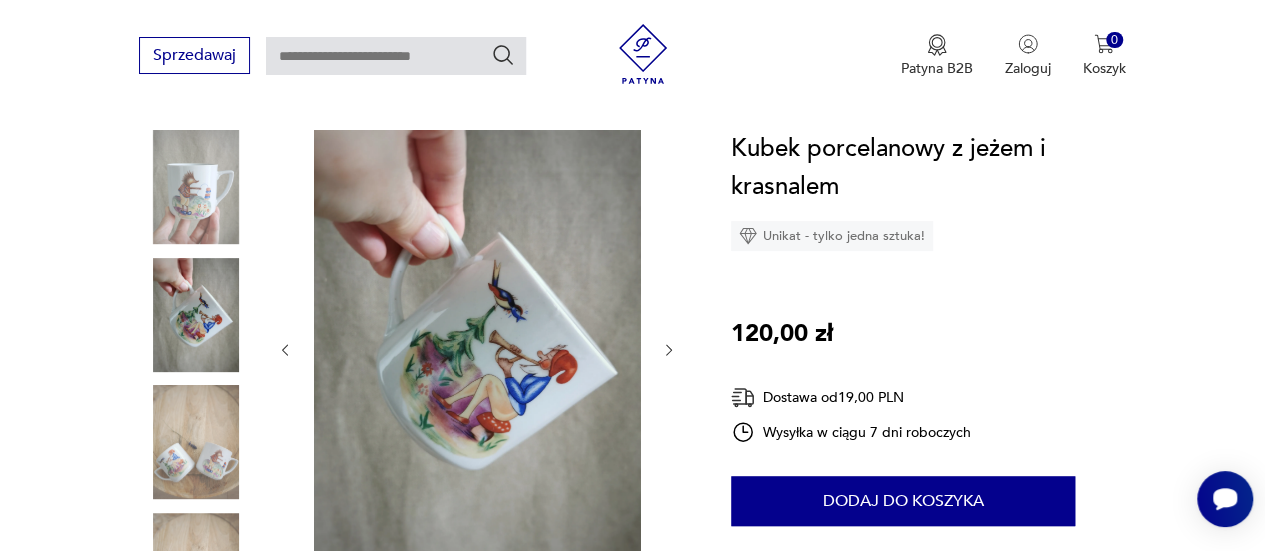 click at bounding box center (477, 348) 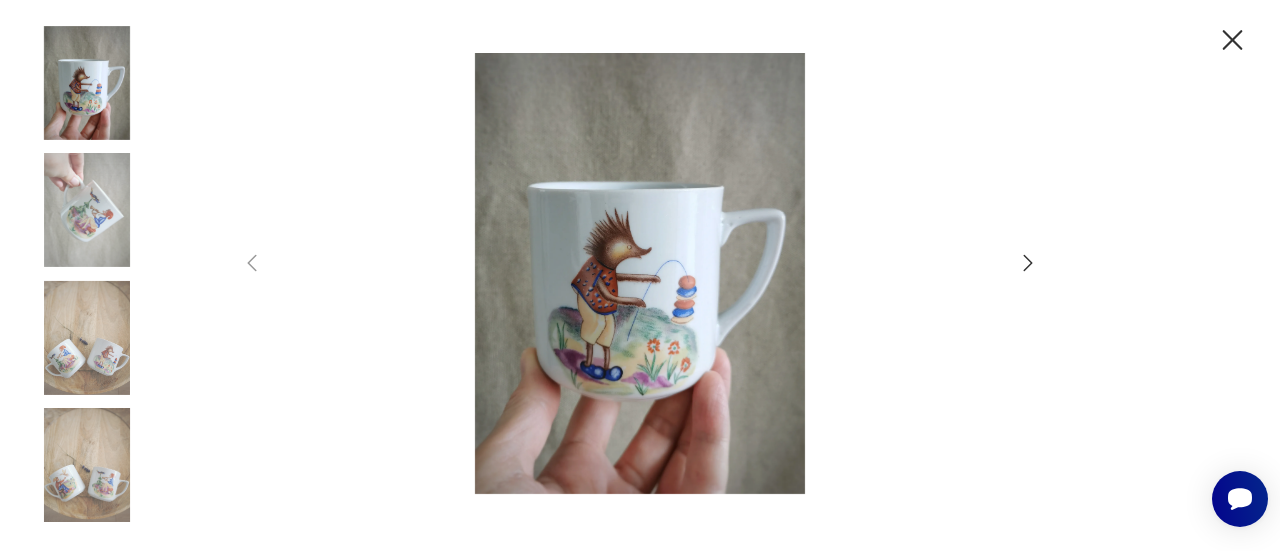 click 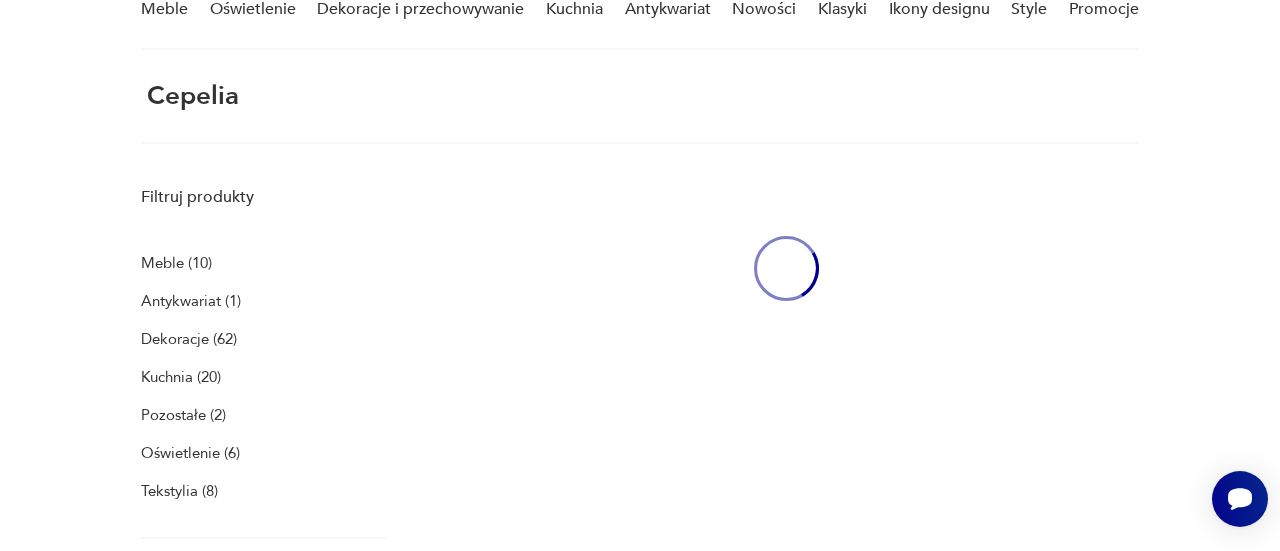 scroll, scrollTop: 374, scrollLeft: 0, axis: vertical 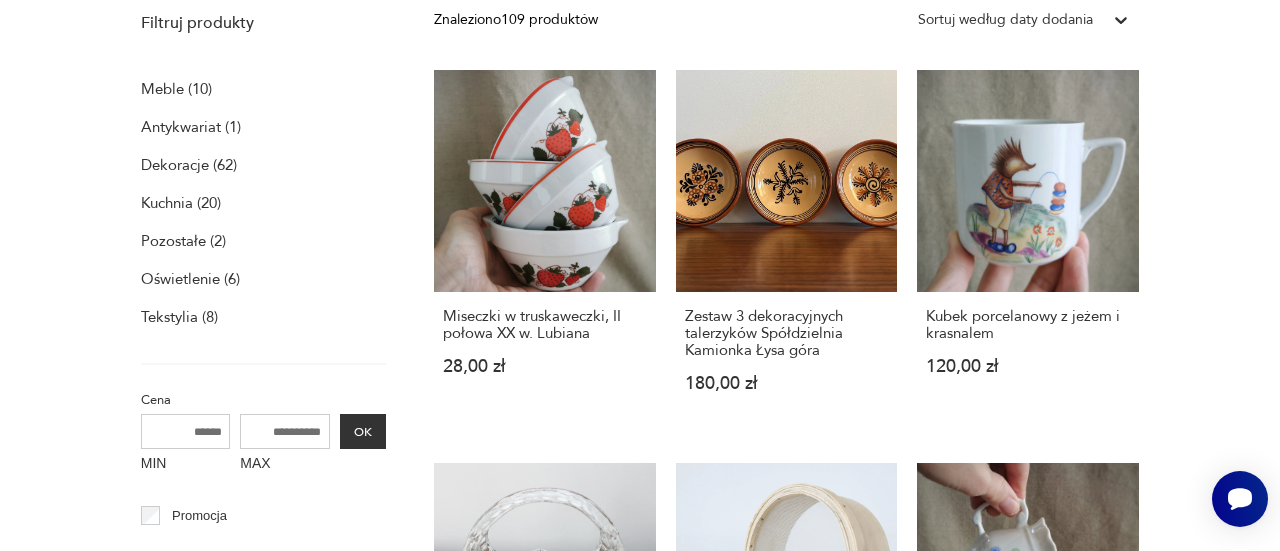 click on "Filtruj produkty Meble (10) Antykwariat (1) Dekoracje (62) Kuchnia (20) Pozostałe (2) Oświetlenie (6) Tekstylia (8) Cena MIN MAX OK Promocja Datowanie OK Kraj pochodzenia Nie znaleziono wyników Producent Projektant Stan przedmiotu Klasyk Wyczyść filtry Znaleziono  109   produktów Filtruj Sortuj według daty dodania Sortuj według daty dodania Miseczki w truskaweczki, II połowa XX w. Lubiana 28,00 zł Zestaw 3 dekoracyjnych talerzyków Spółdzielnia Kamionka Łysa góra 180,00 zł Kubek porcelanowy z jeżem i krasnalem 120,00 zł Kryształowy koszyczek, oryginalny PRL, bardzo ciężki 99,00 zł Sito stylonowe 50,00 zł Sosjerka porcelanowa Włocławek 40,00 zł Kubek barowy w truskawki, Czechoslovakia 70,00 zł Kubek barowy w truskawki, Lubiana, klasyk PRL 90,00 zł Ceramiczny kieliszek do jajka w formie kury - stan idealny 40,00 zł 2 drewniane talerzyki (15 cm), ręcznie malowane - stan idealny 60,00 zł Brązowy drewniany, ręcznie malowany talerz (26 cm) - stan idealny 90,00 zł 1 2 3 4" at bounding box center (640, 1282) 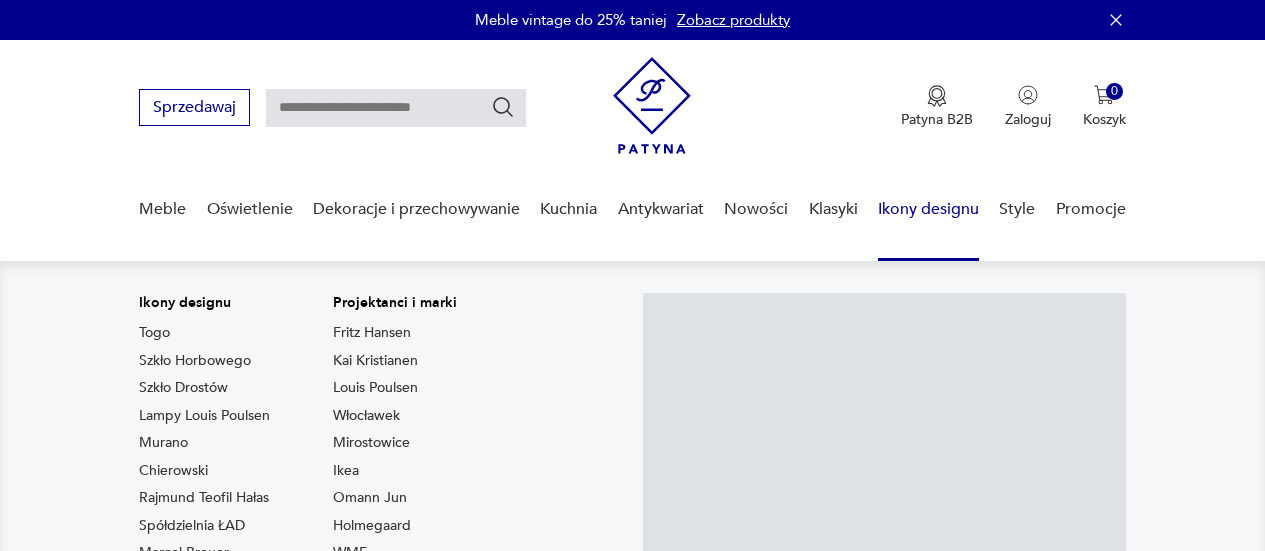 scroll, scrollTop: 76, scrollLeft: 0, axis: vertical 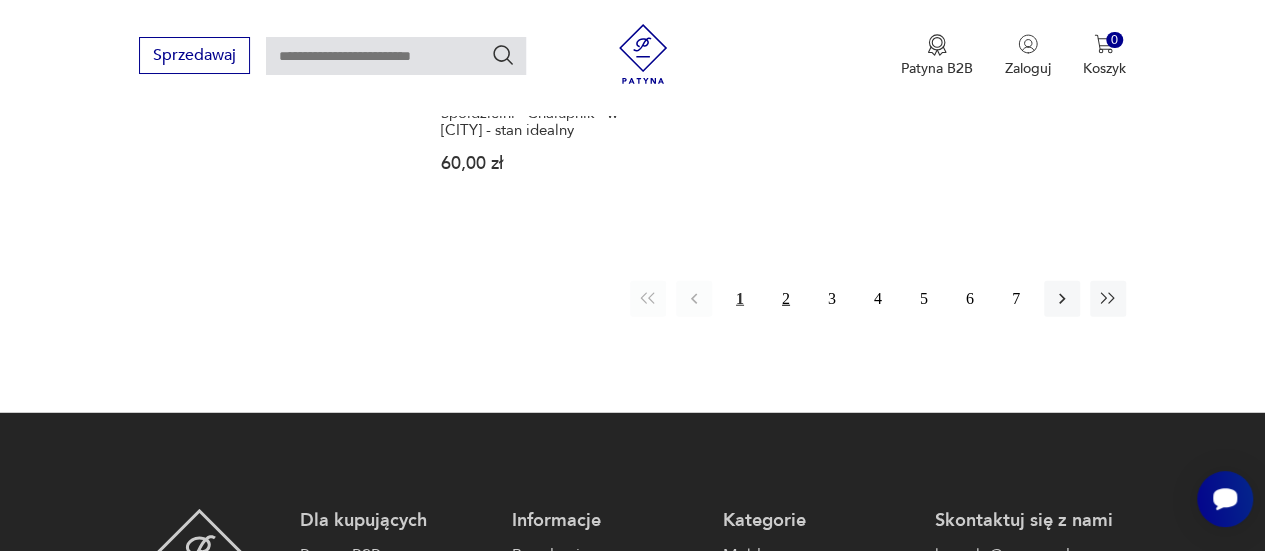 click on "2" at bounding box center [786, 299] 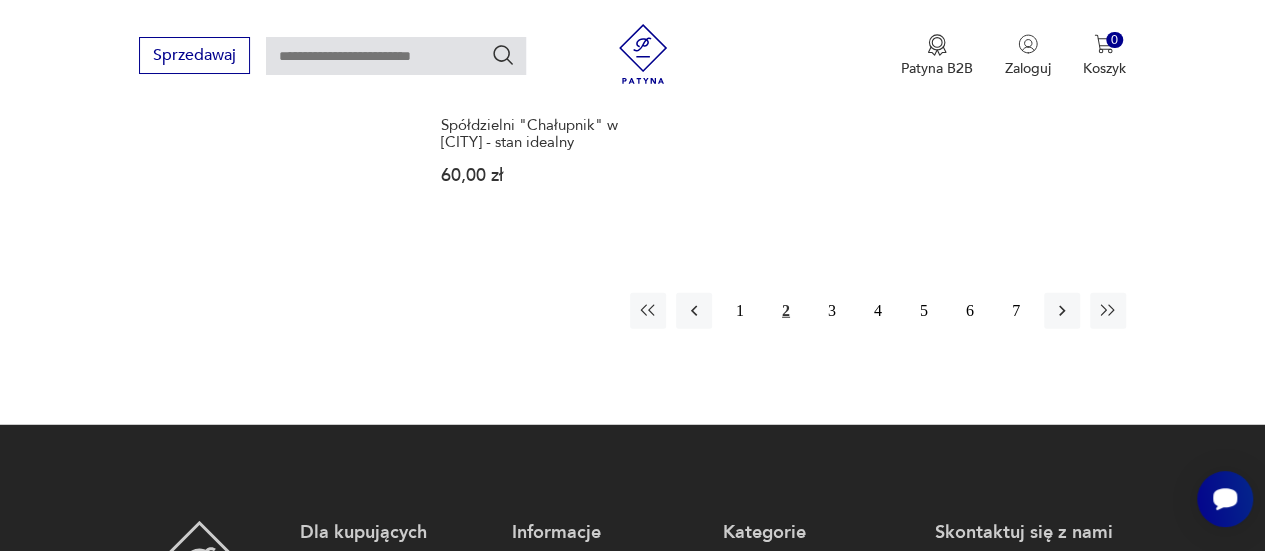 scroll, scrollTop: 2600, scrollLeft: 0, axis: vertical 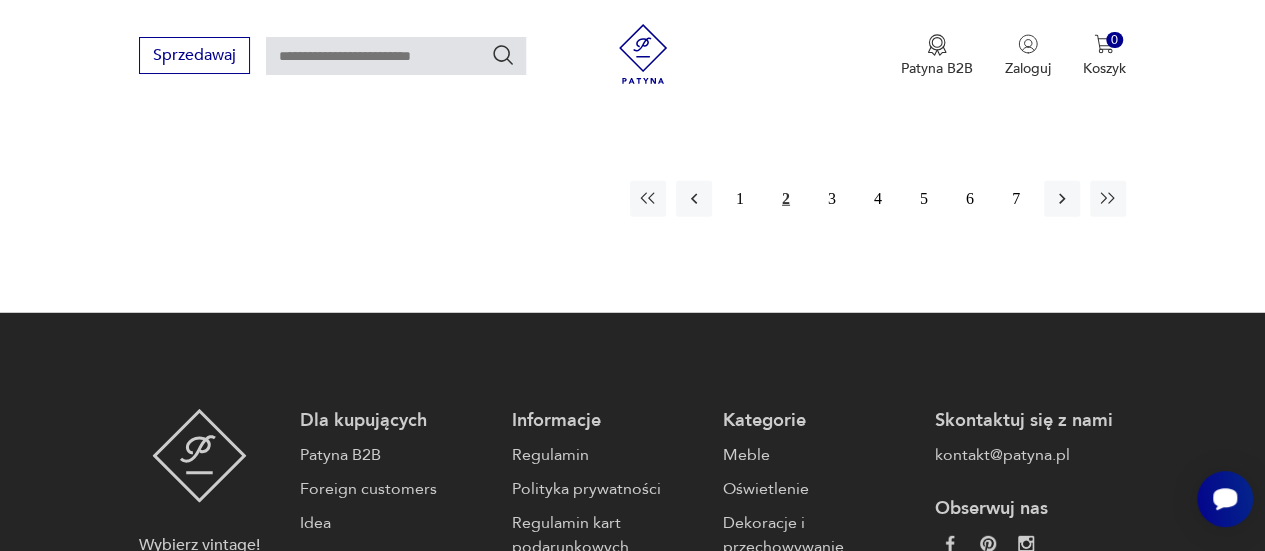 click on "2" at bounding box center [786, 199] 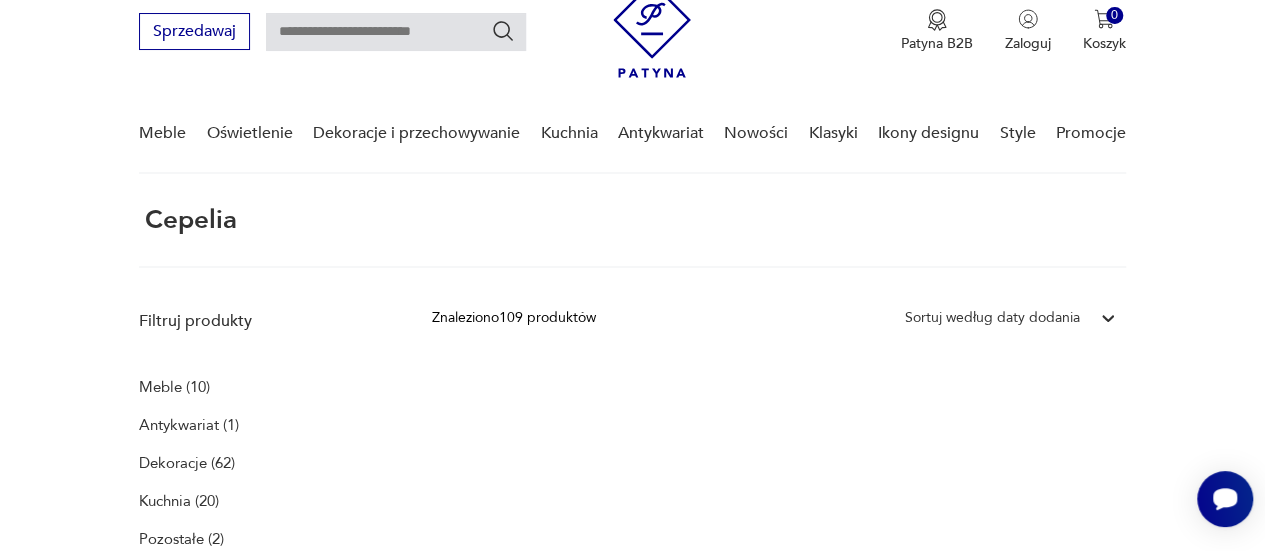scroll, scrollTop: 276, scrollLeft: 0, axis: vertical 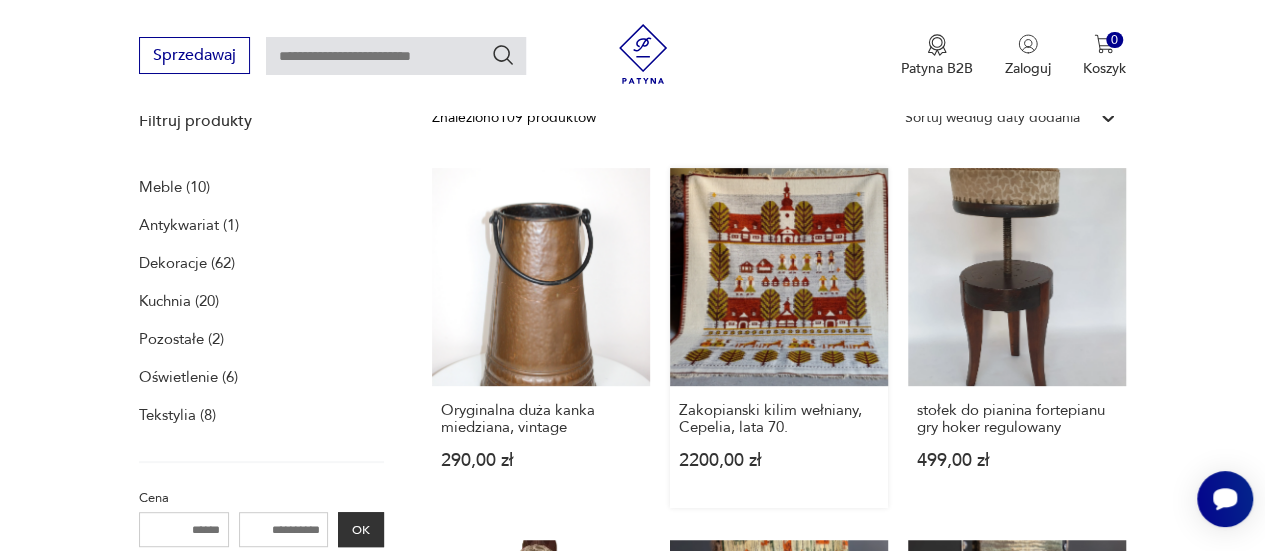 click on "Zakopianski kilim wełniany, Cepelia, lata [DECADE]. [PRICE]" at bounding box center (779, 338) 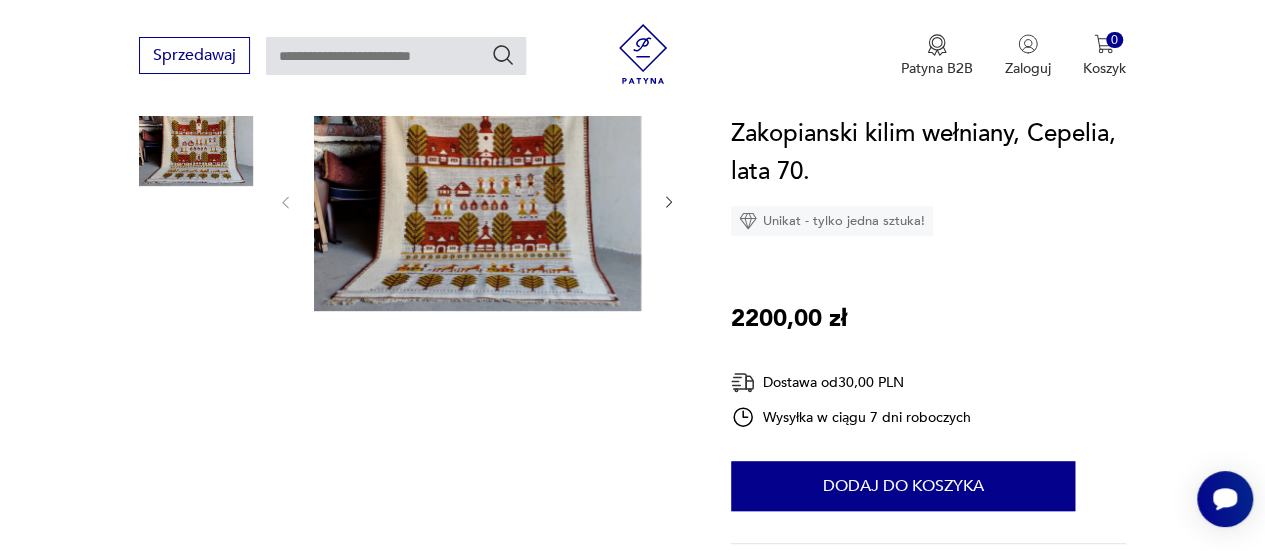 scroll, scrollTop: 300, scrollLeft: 0, axis: vertical 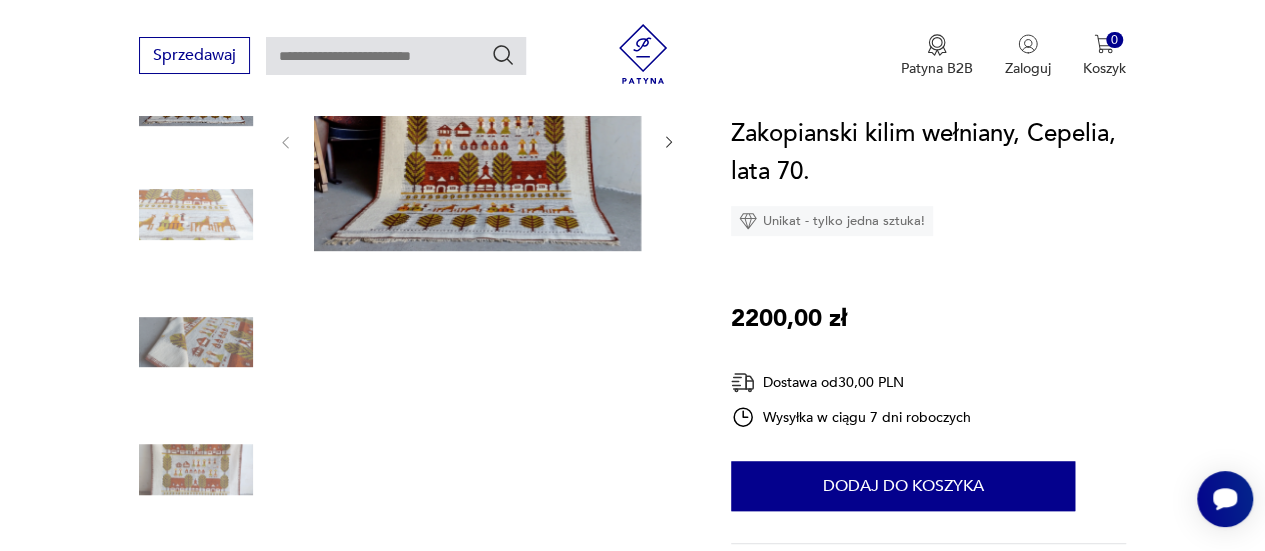click at bounding box center (477, 140) 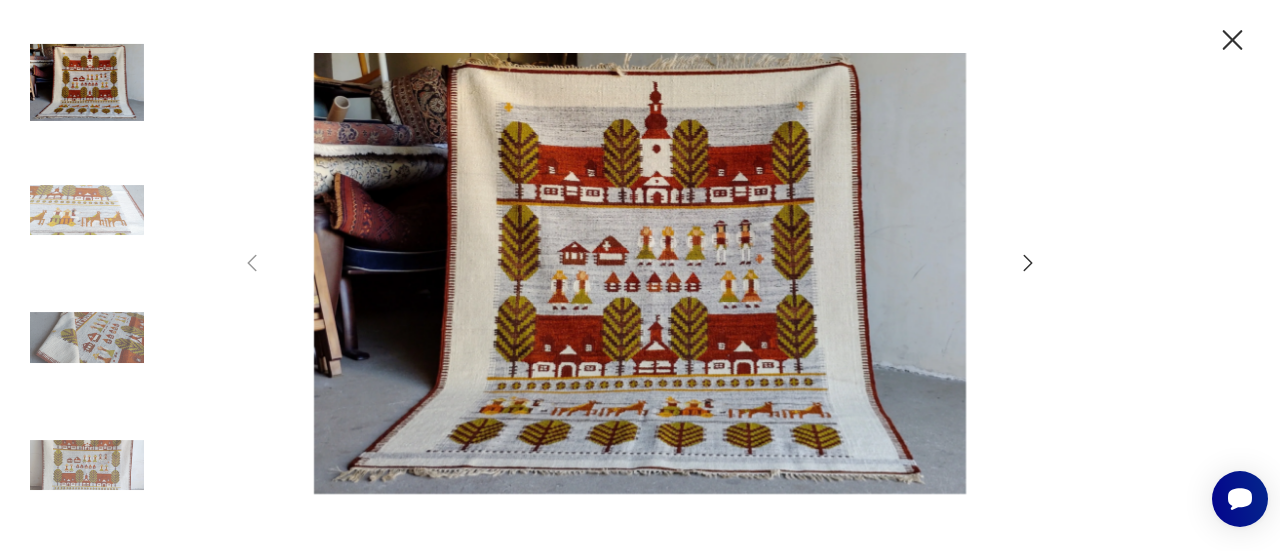 click 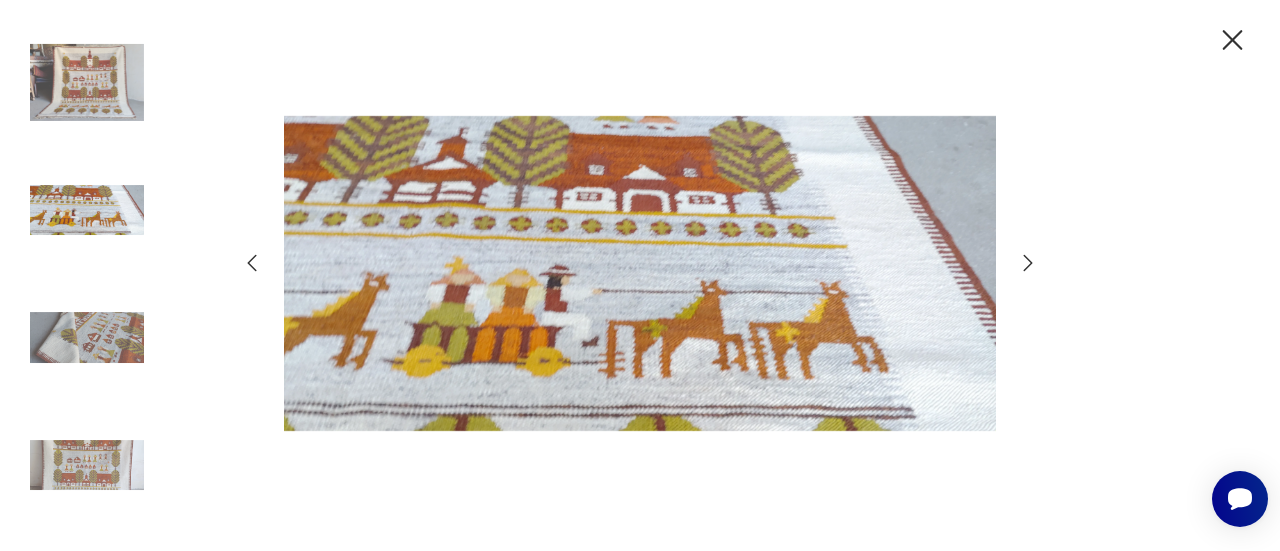 click 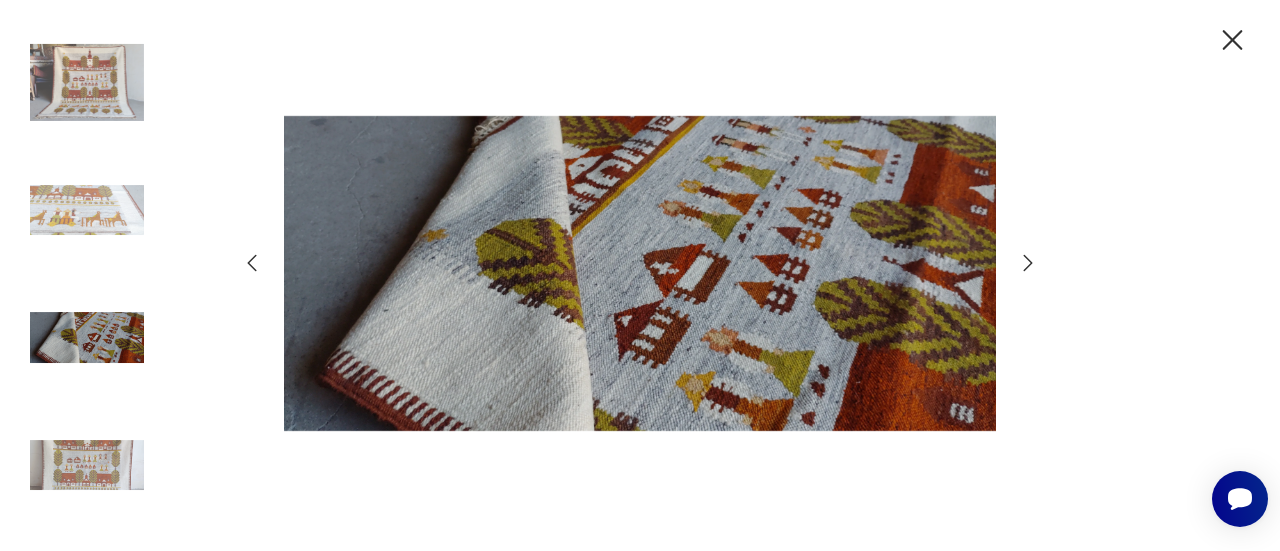 click 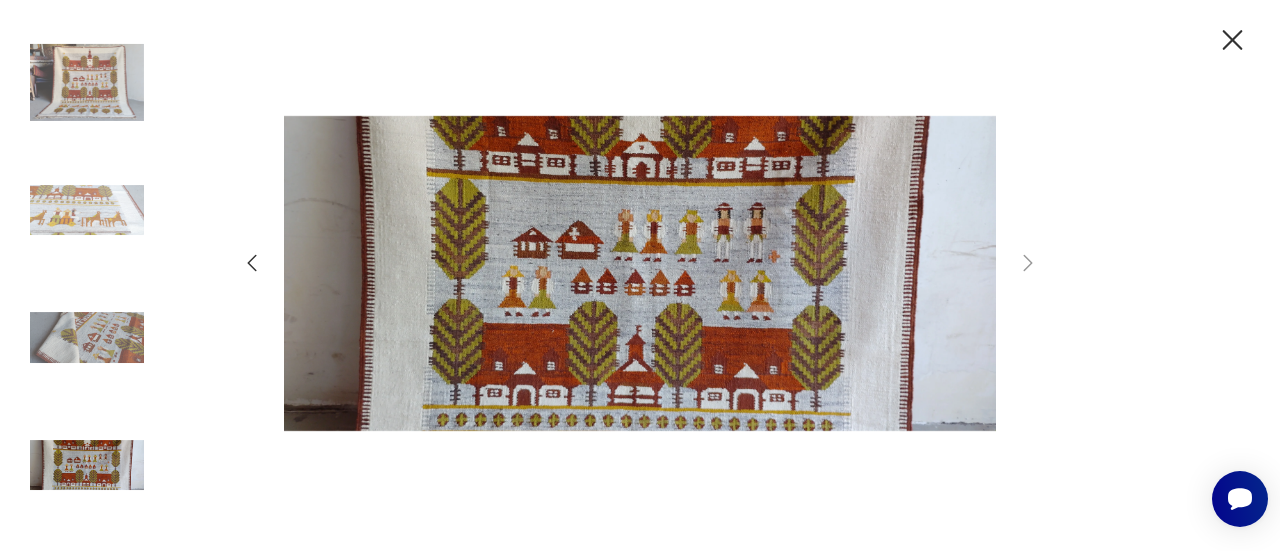 click 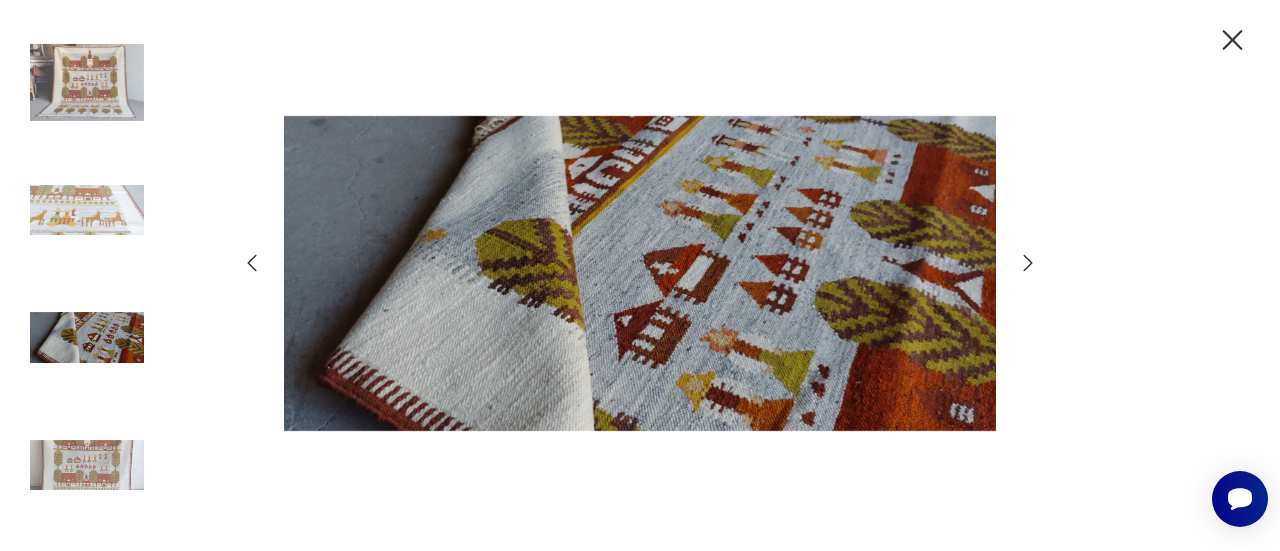 click 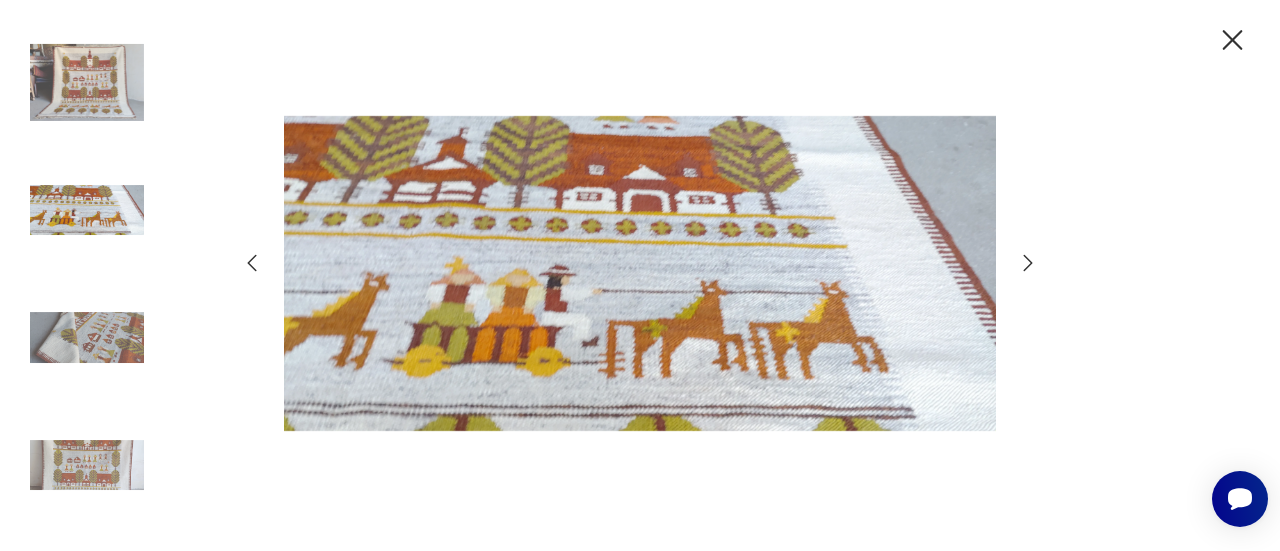 click 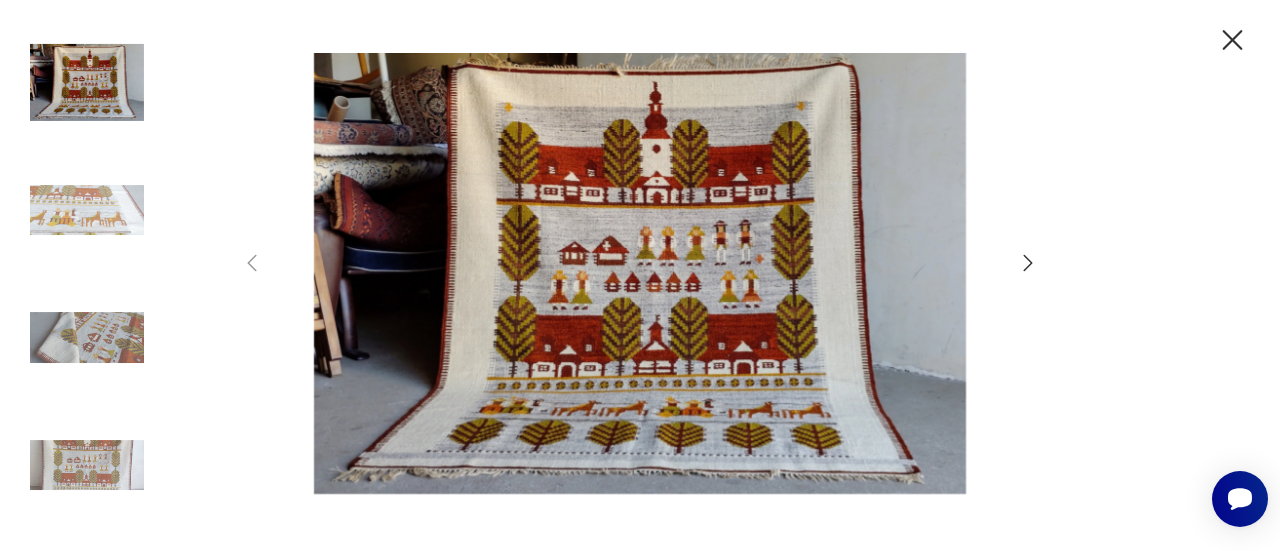 click 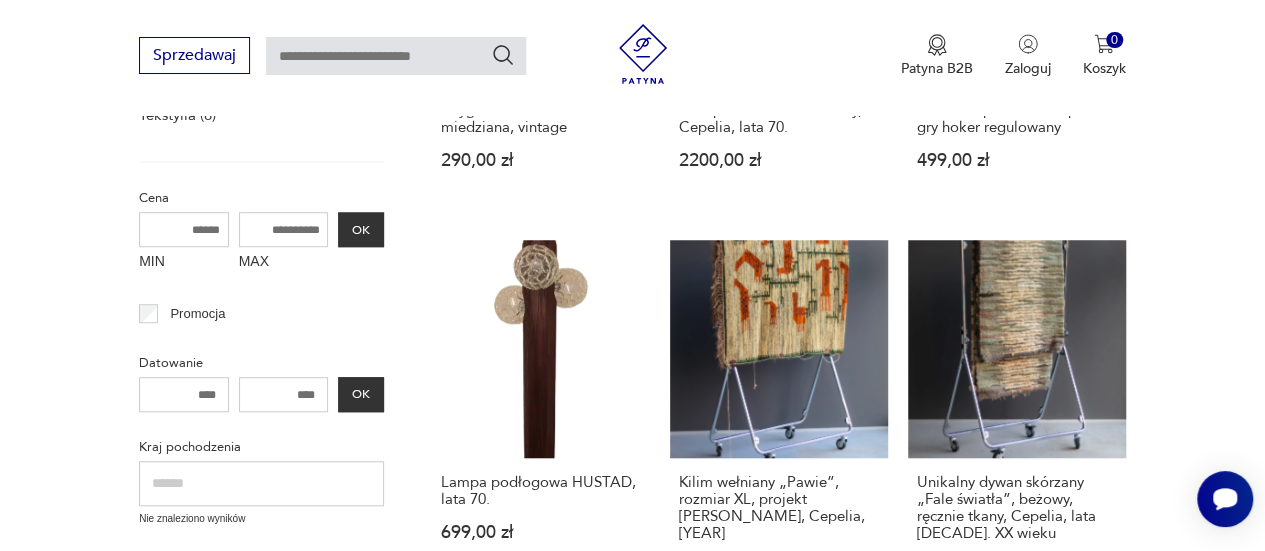 scroll, scrollTop: 676, scrollLeft: 0, axis: vertical 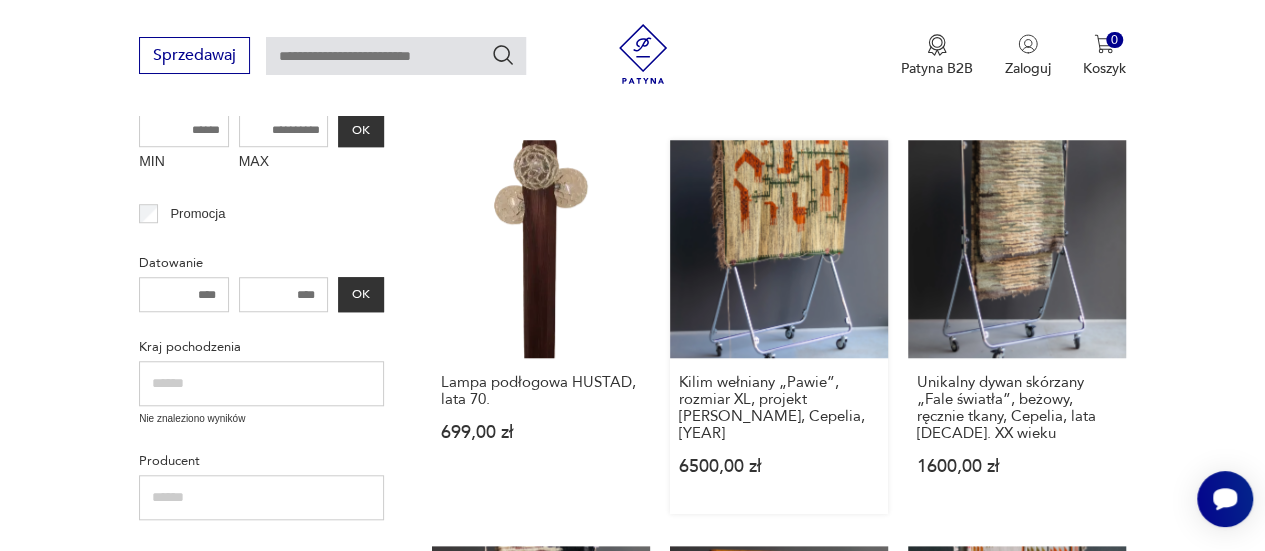 click on "Kilim wełniany „Pawie”, rozmiar XL, projekt [PERSON_NAME], Cepelia, [YEAR] [PRICE]" at bounding box center [779, 327] 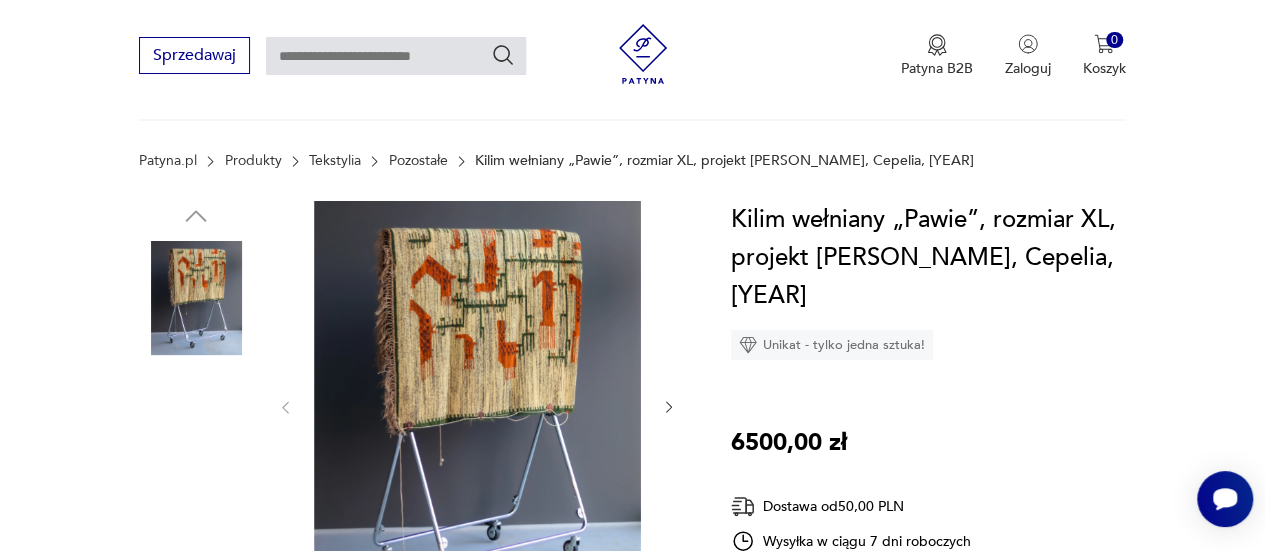 scroll, scrollTop: 100, scrollLeft: 0, axis: vertical 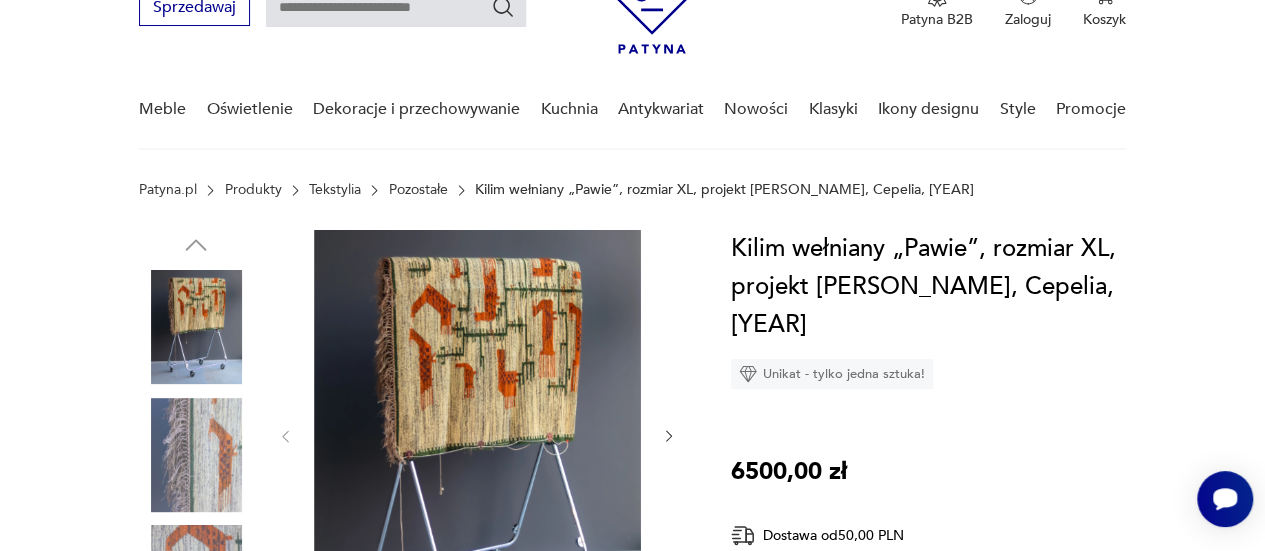 click 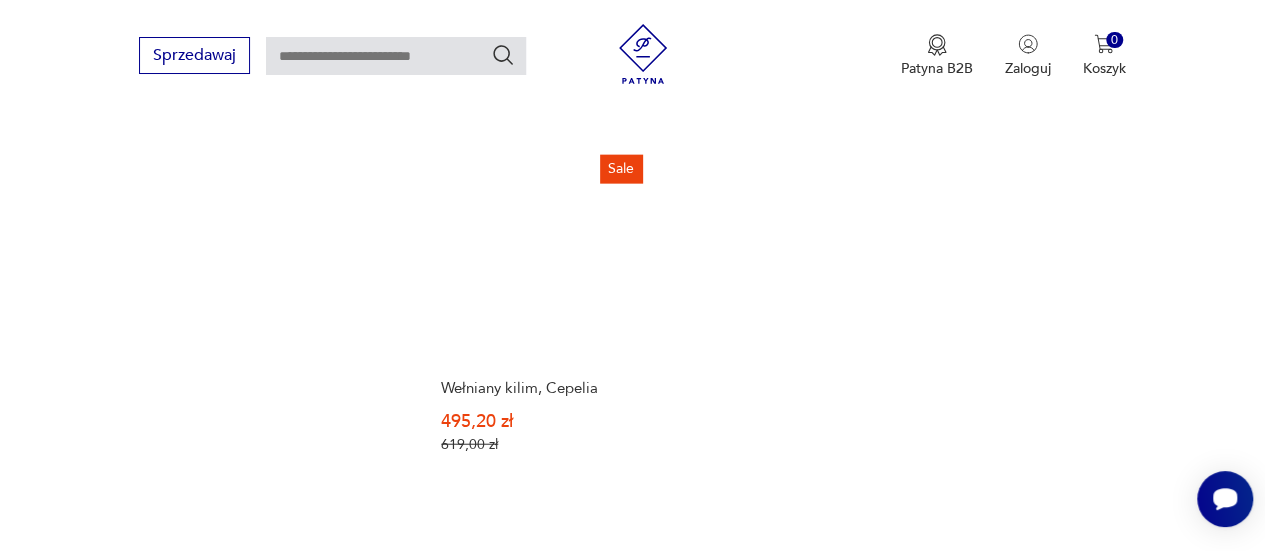 scroll, scrollTop: 2576, scrollLeft: 0, axis: vertical 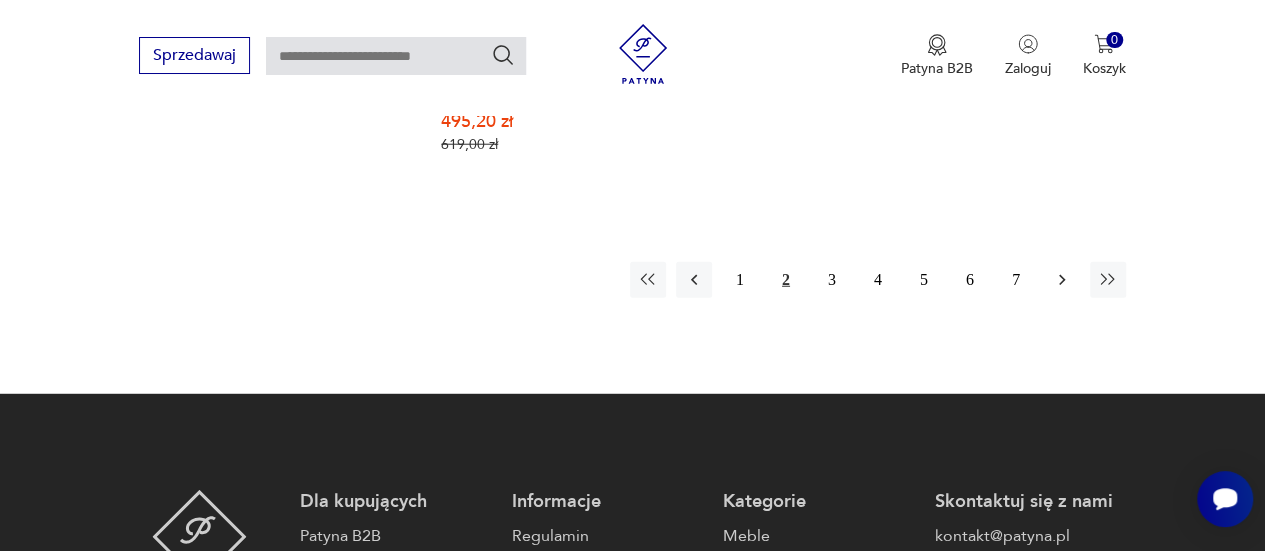 click at bounding box center (1062, 280) 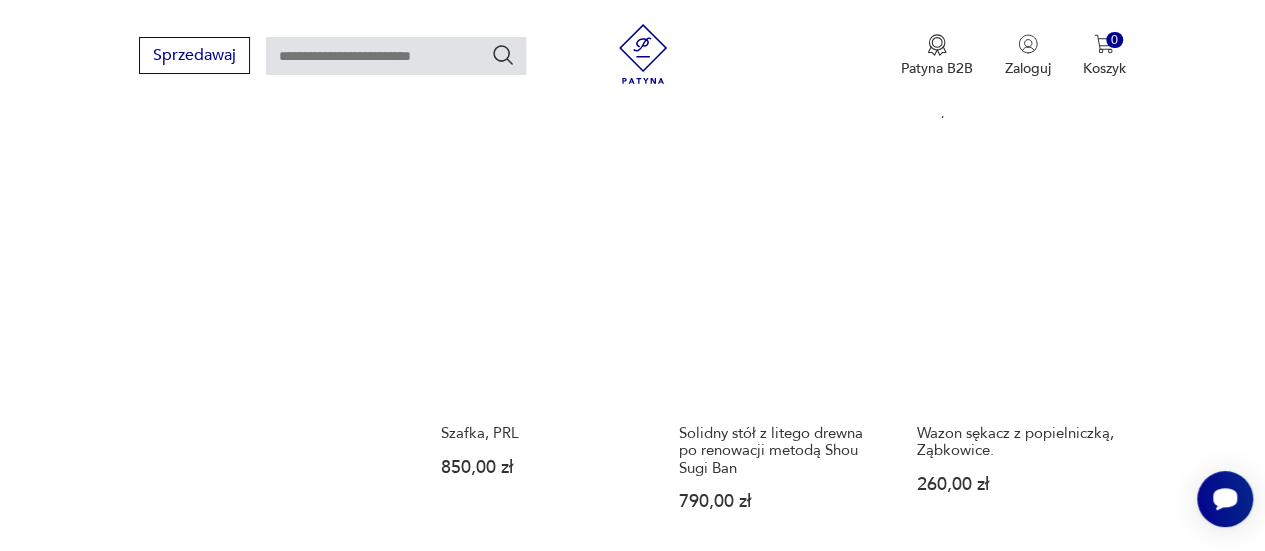 scroll, scrollTop: 1476, scrollLeft: 0, axis: vertical 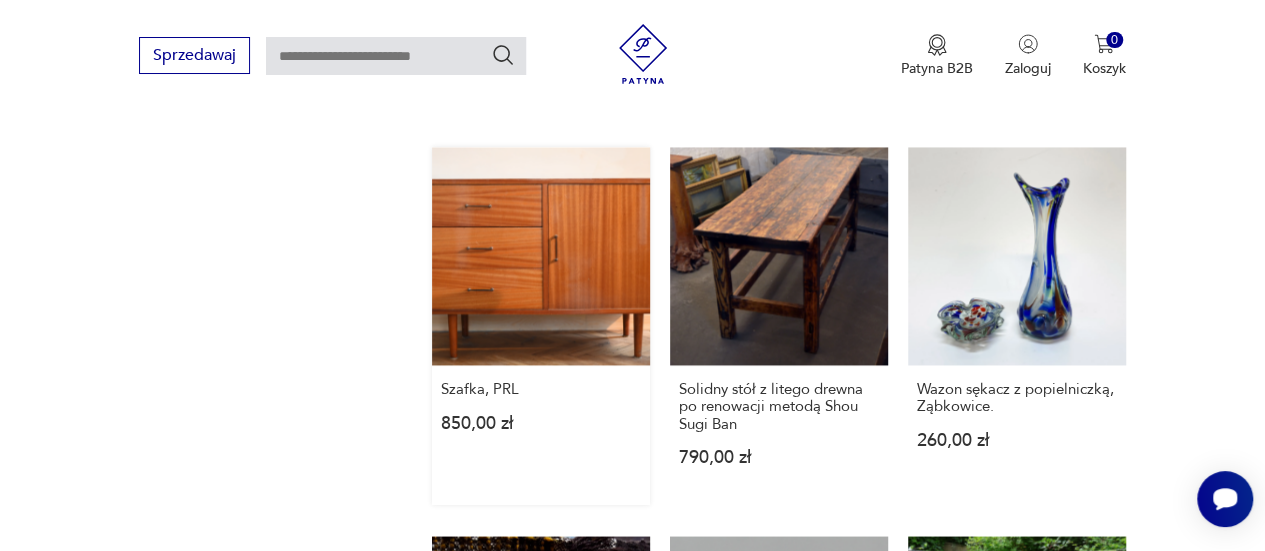 click on "Szafka, PRL [PRICE]" at bounding box center [541, 325] 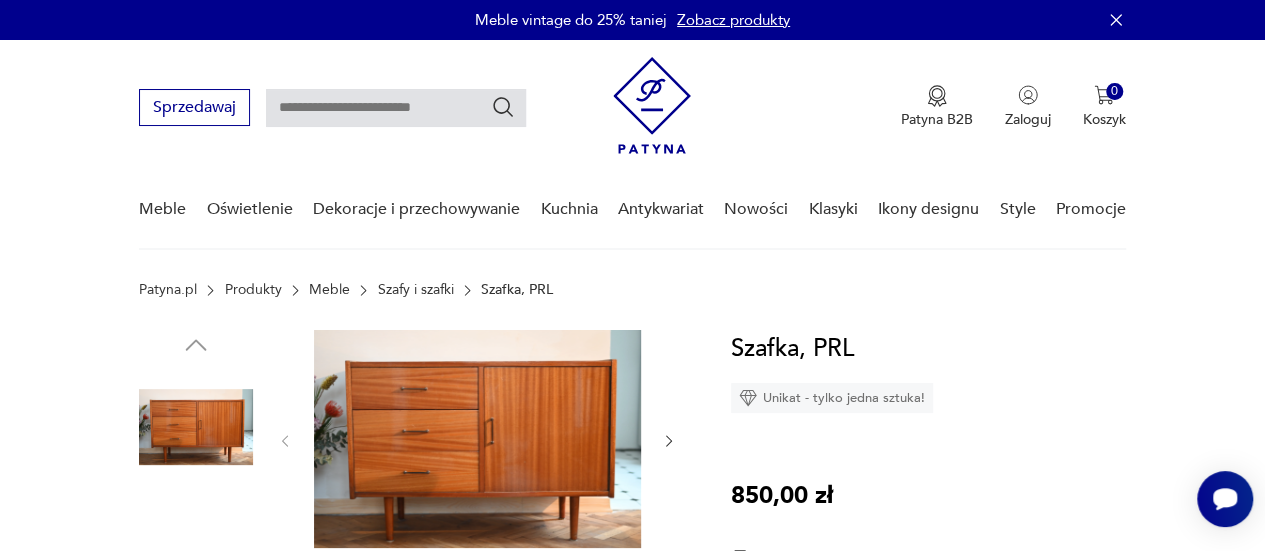 scroll, scrollTop: 100, scrollLeft: 0, axis: vertical 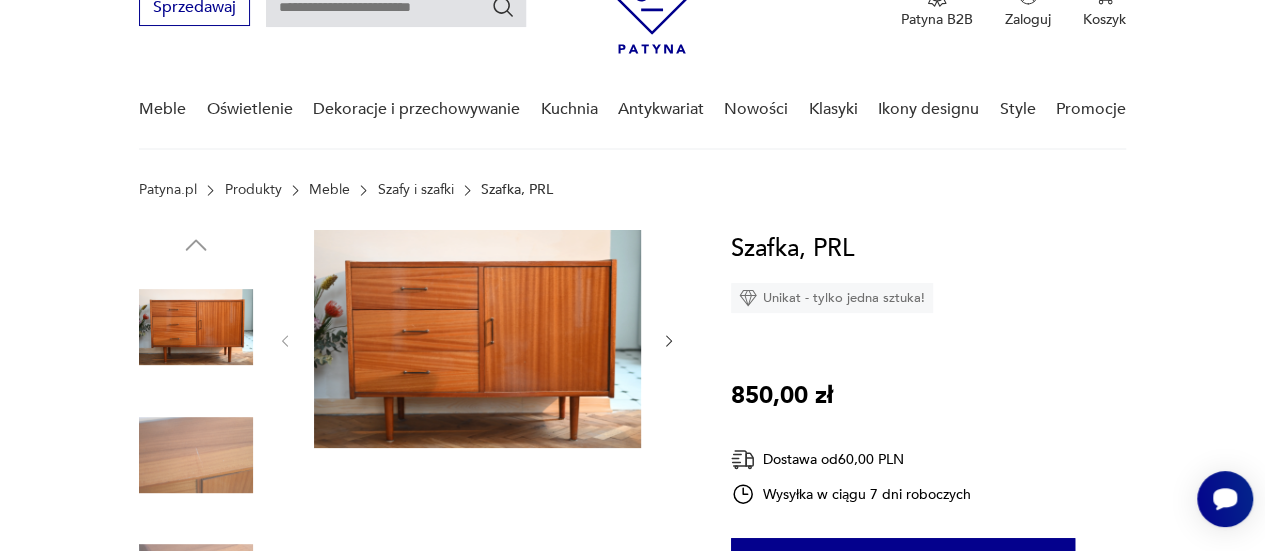 click 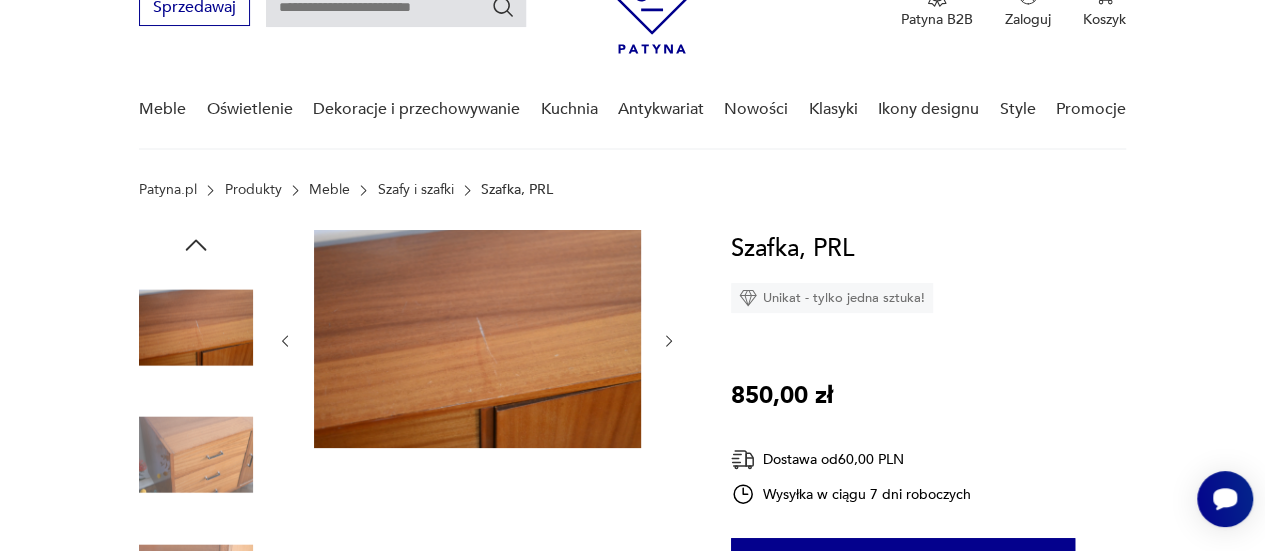 click 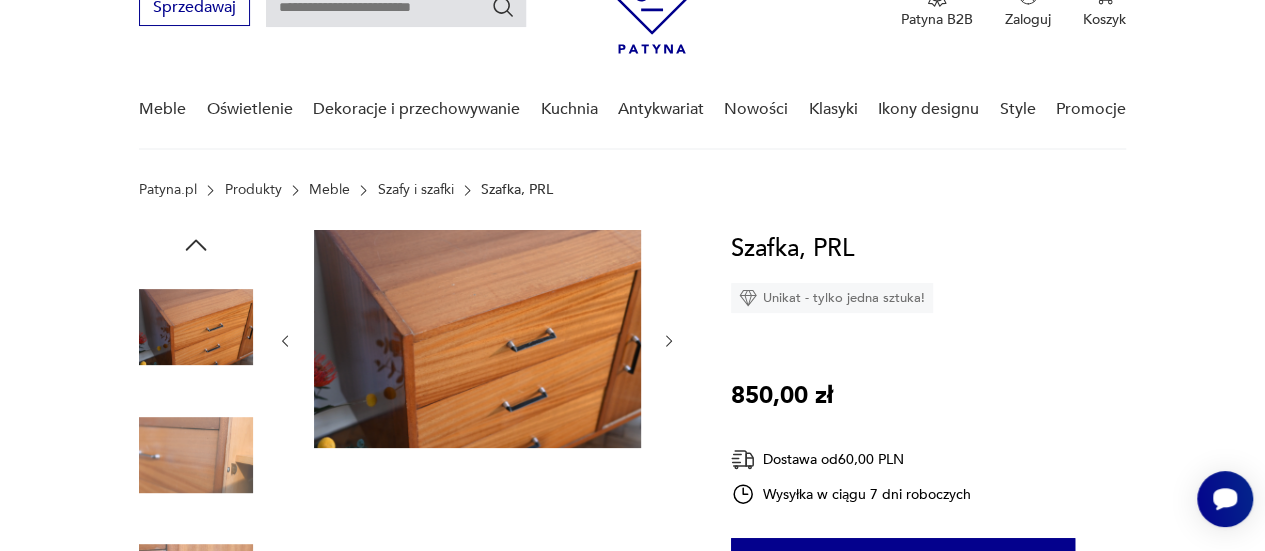 click 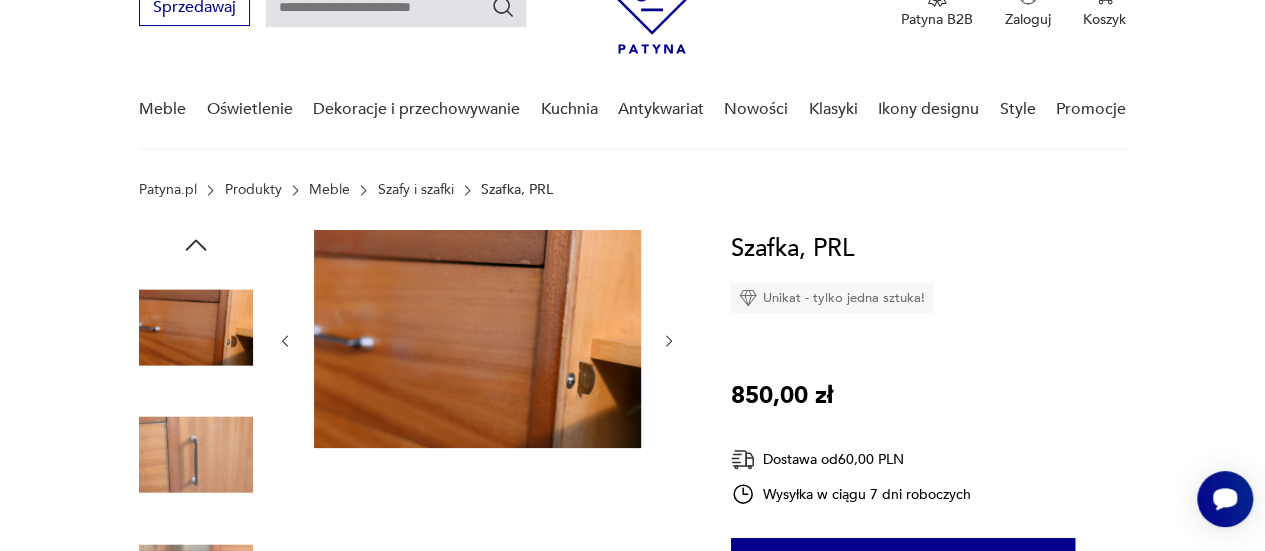 click 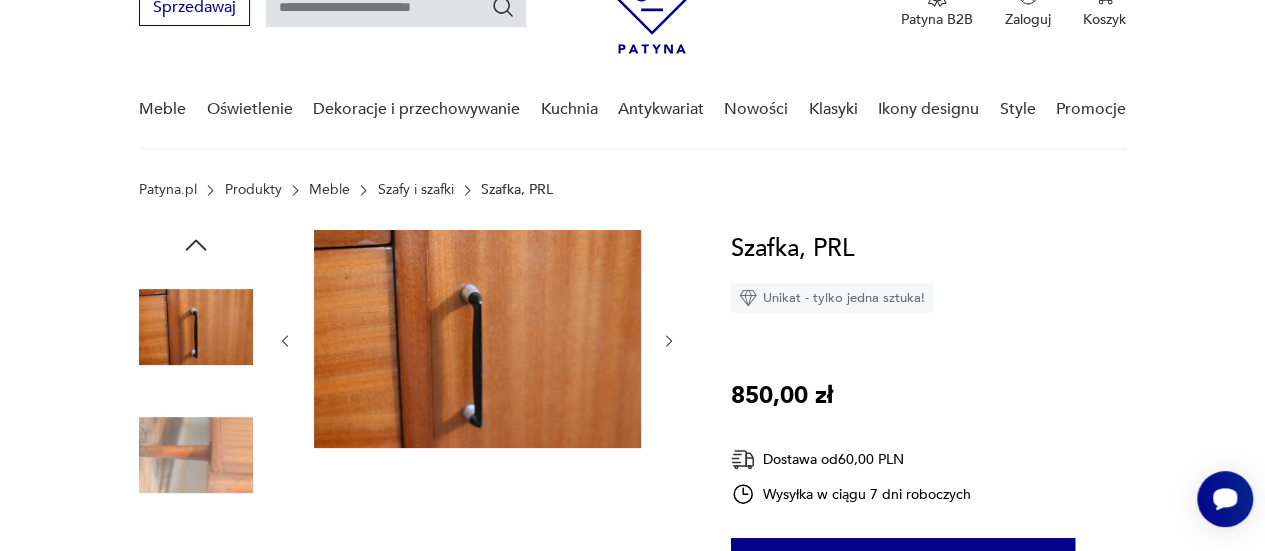 click 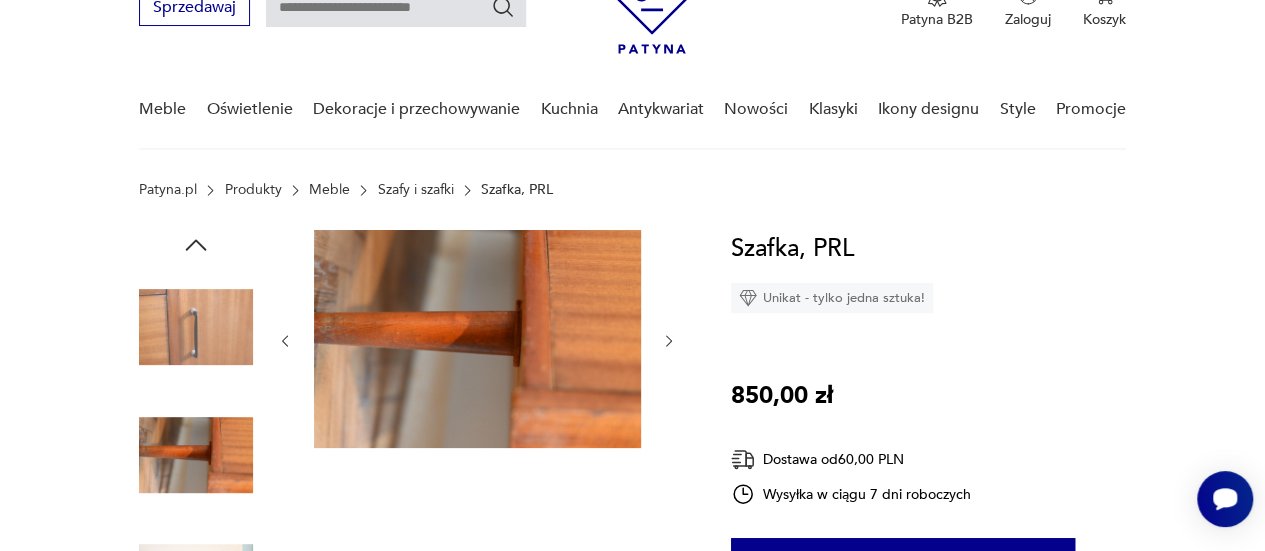 click 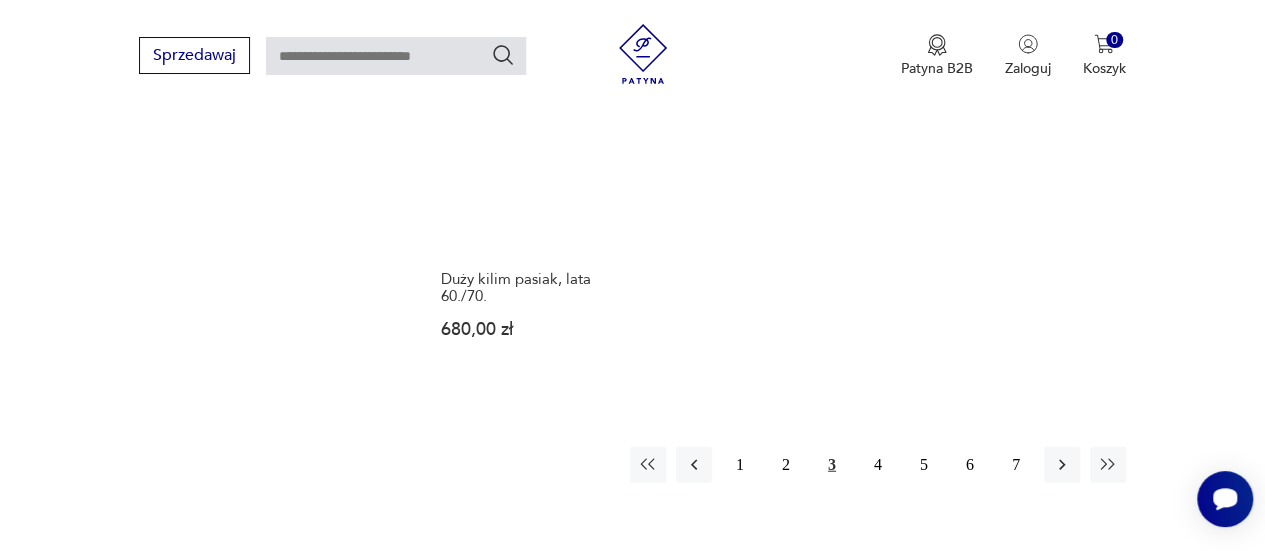 scroll, scrollTop: 2378, scrollLeft: 0, axis: vertical 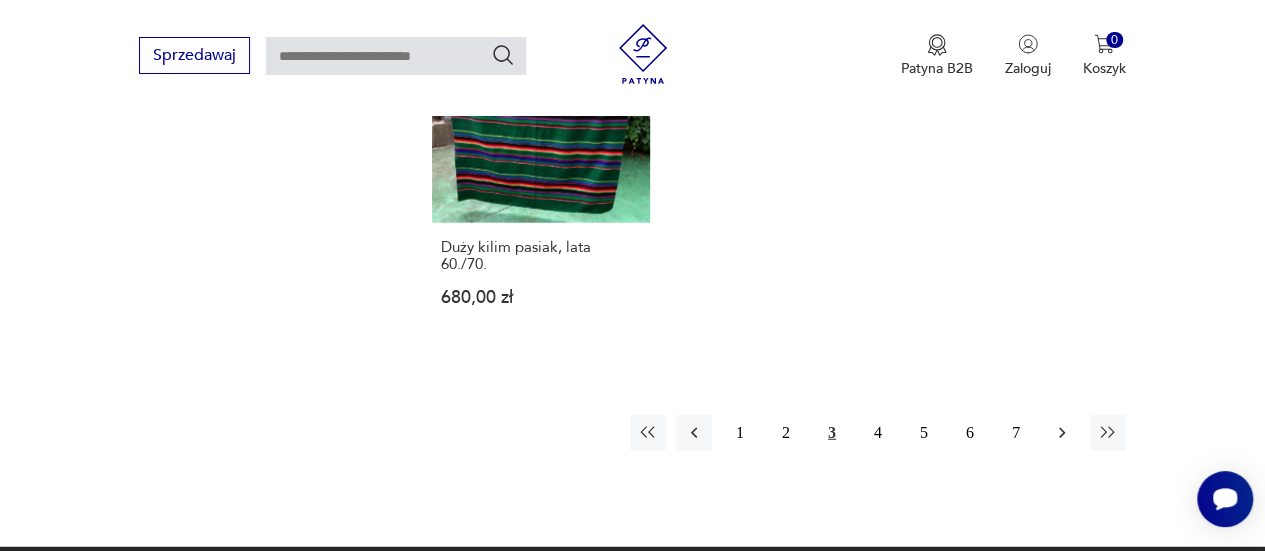 click at bounding box center (1062, 433) 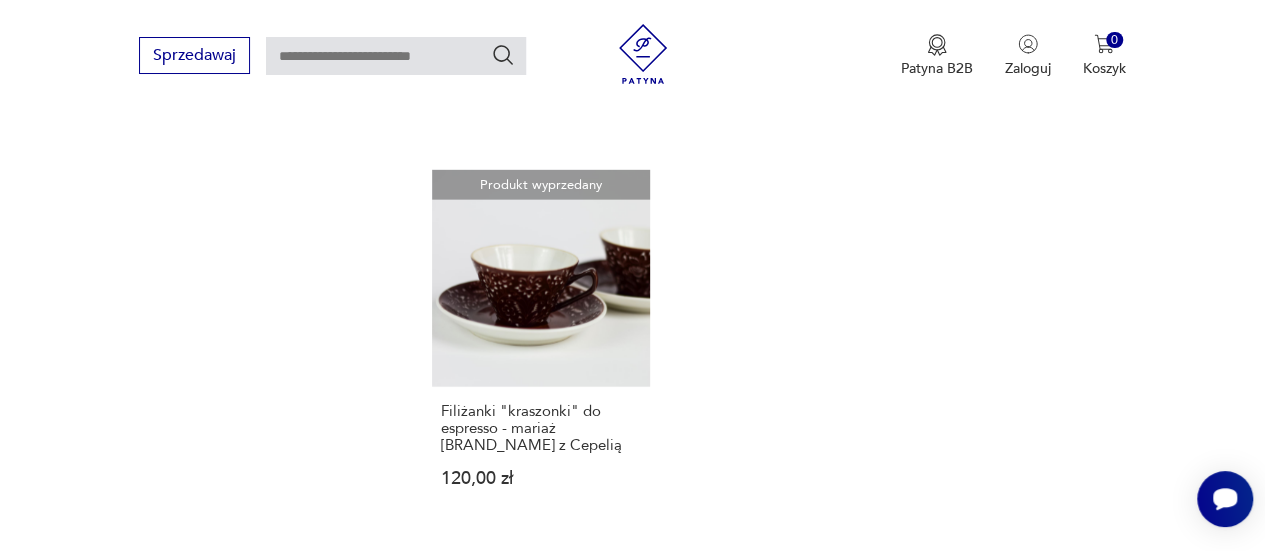 scroll, scrollTop: 2576, scrollLeft: 0, axis: vertical 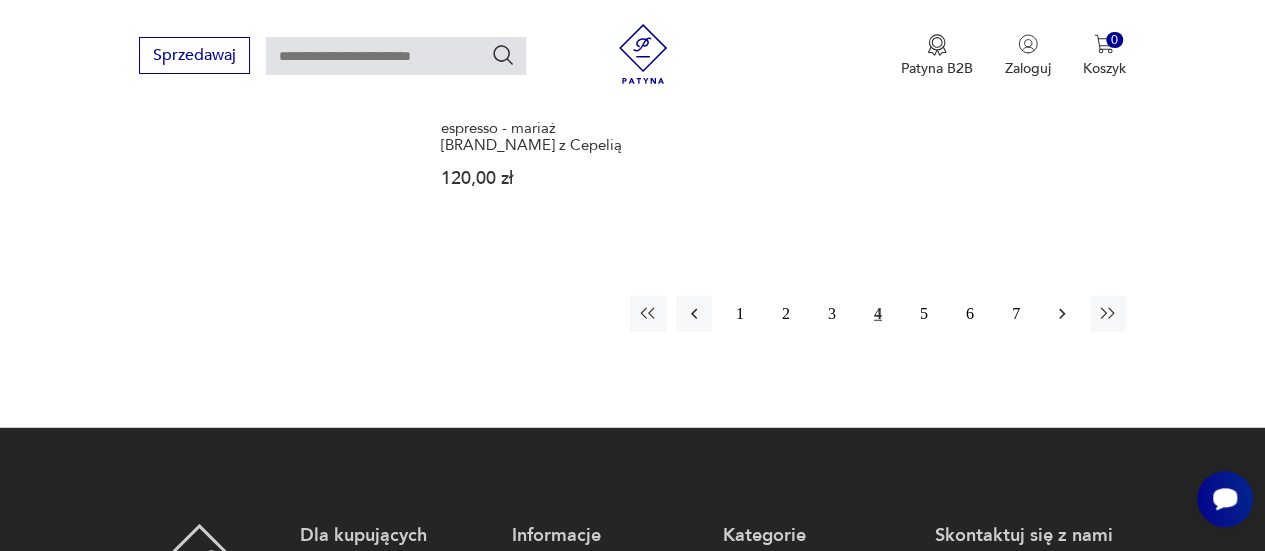 click 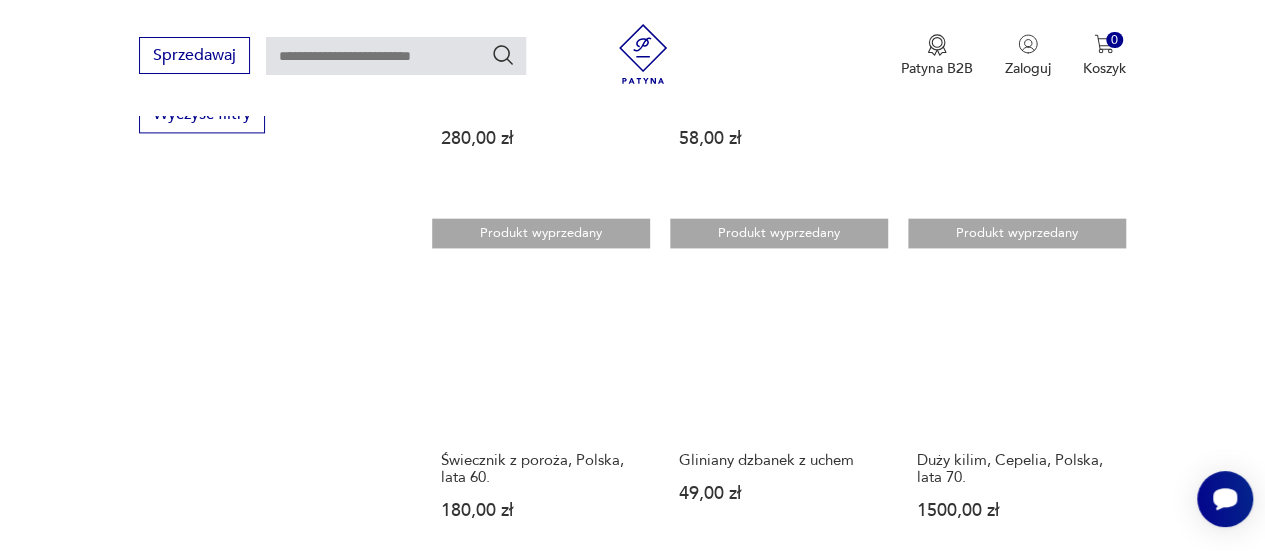 scroll, scrollTop: 1476, scrollLeft: 0, axis: vertical 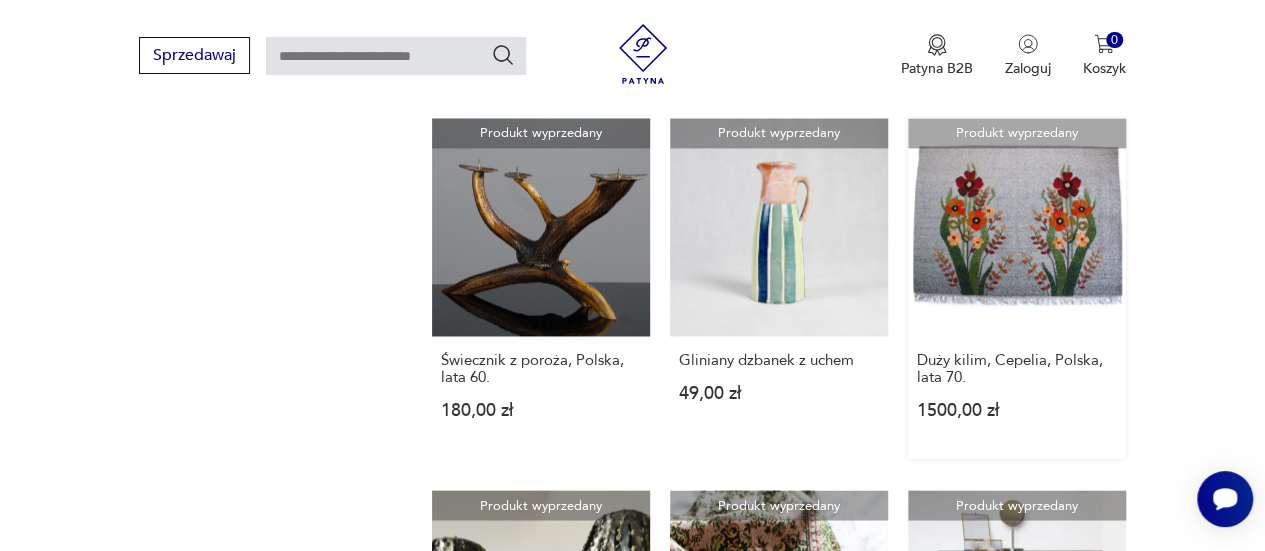 click on "Produkt wyprzedany Duży kilim, Cepelia, Polska, lata [DECADE]. [PRICE]" at bounding box center (1017, 288) 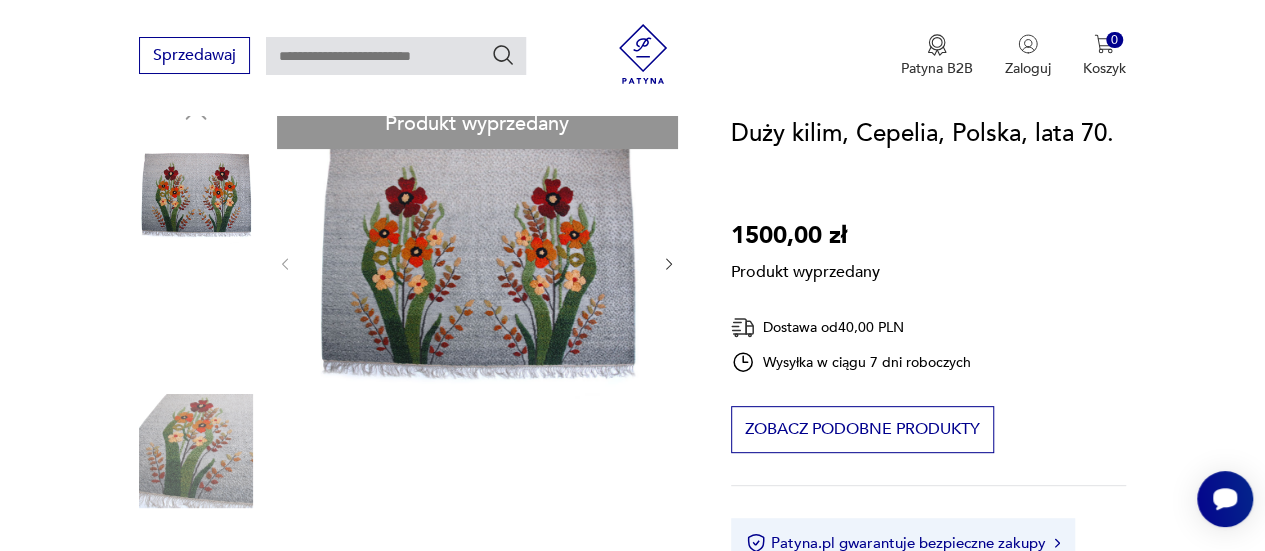 scroll, scrollTop: 200, scrollLeft: 0, axis: vertical 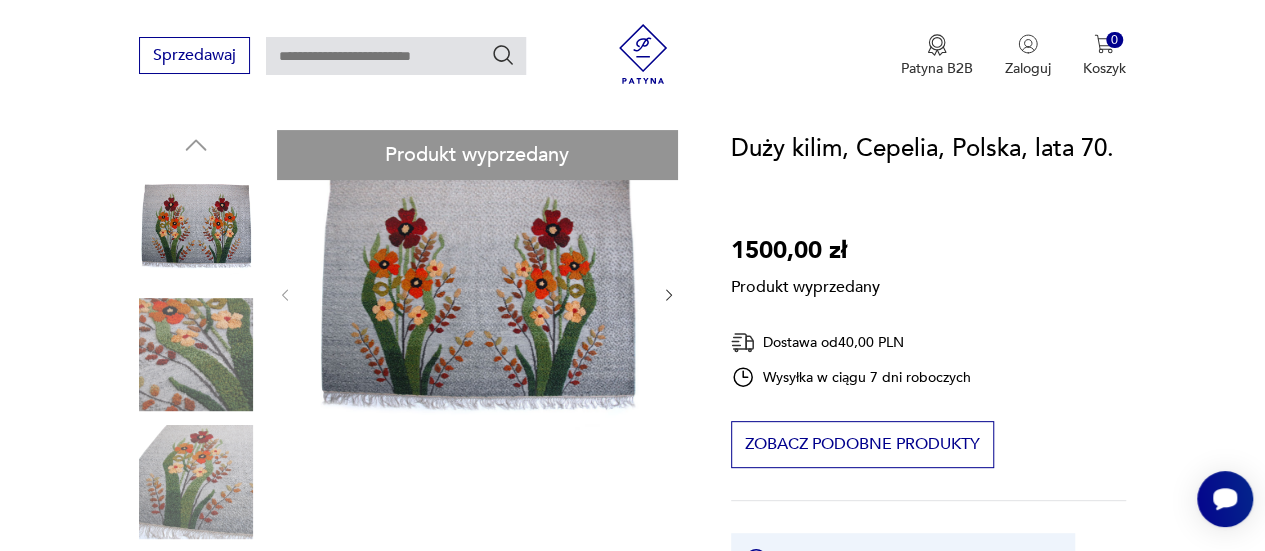 click on "Produkt wyprzedany Opis produktu Piękny, duży wełniany kilim powstały w Centrali Przemysłu Ludowego i Artystycznego Cepelia w latach [DECADE] XX wieku. Kilim jest mięsisty, tkany dość grubo z dekoracyjnymi supełkami na powierzchni tkaniny. Tło cieniowane w szarości, dół jest ciemniejszy niż część górna. Od strony spodniej wyposażony jest w tunel do umieszczenia listwy montażowej. Bardzo dobry stan zachowania. Wymiary: [DIMENSIONS] cm. Rozwiń więcej Szczegóły produktu Stan:   dobry Miasto sprzedawcy :   [CITY] Szerokość :   [DIMENSION] Typ :   kilim Datowanie :   [DECADE] - [DECADE] Kraj pochodzenia :   Polska Producent :   Cepelia Miasto Sprzedawcy :   [CITY] Tagi:   kilim ,  lata [DECADE] ,  handmade ,  Cepelia ,  SALE ,  RĘCZNA ROBOTA ,  Idzie jesień ,  Tajemniczy ogród Rozwiń więcej O sprzedawcy Lubierzeczy Zweryfikowany sprzedawca [CITY] Od [NUMBER] lat z Patyną Dostawa i zwroty Dostępne formy dostawy: Kurier   [PRICE] Odbior osobisty   [PRICE] Zwroty:" at bounding box center (411, 771) 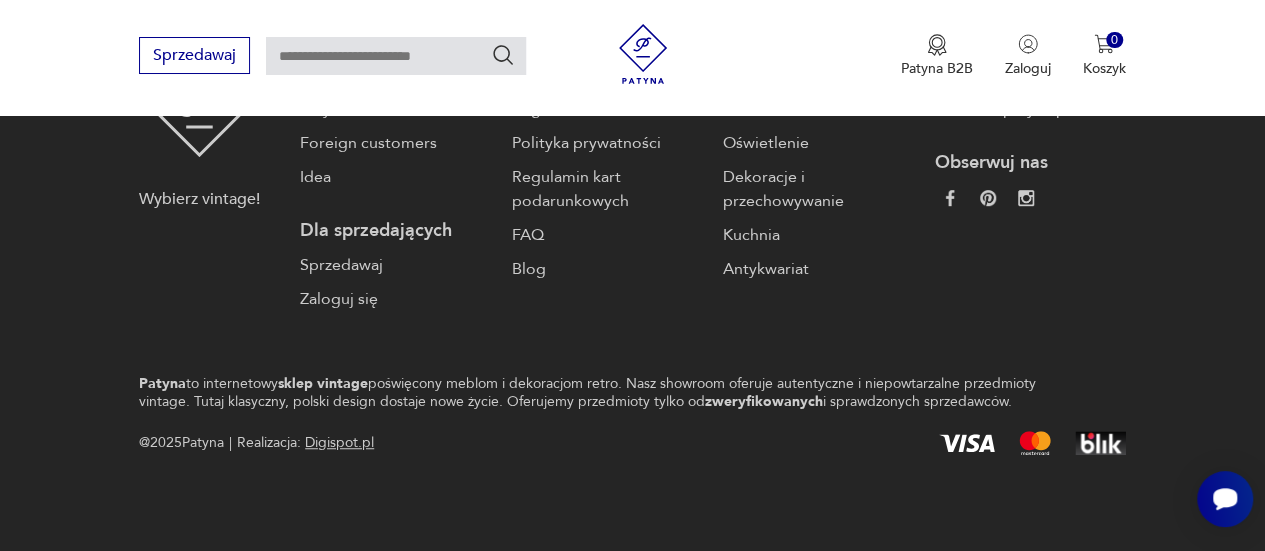 scroll, scrollTop: 76, scrollLeft: 0, axis: vertical 